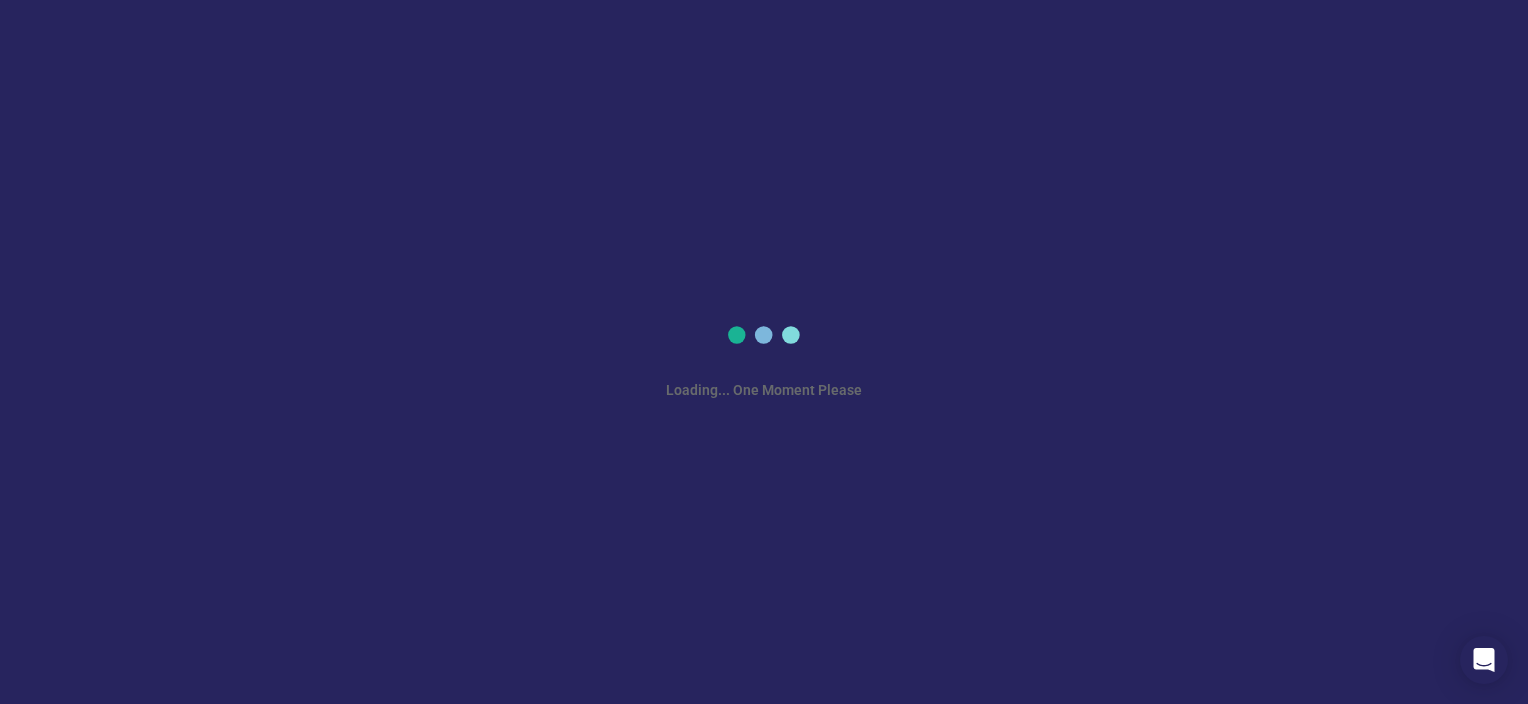scroll, scrollTop: 0, scrollLeft: 0, axis: both 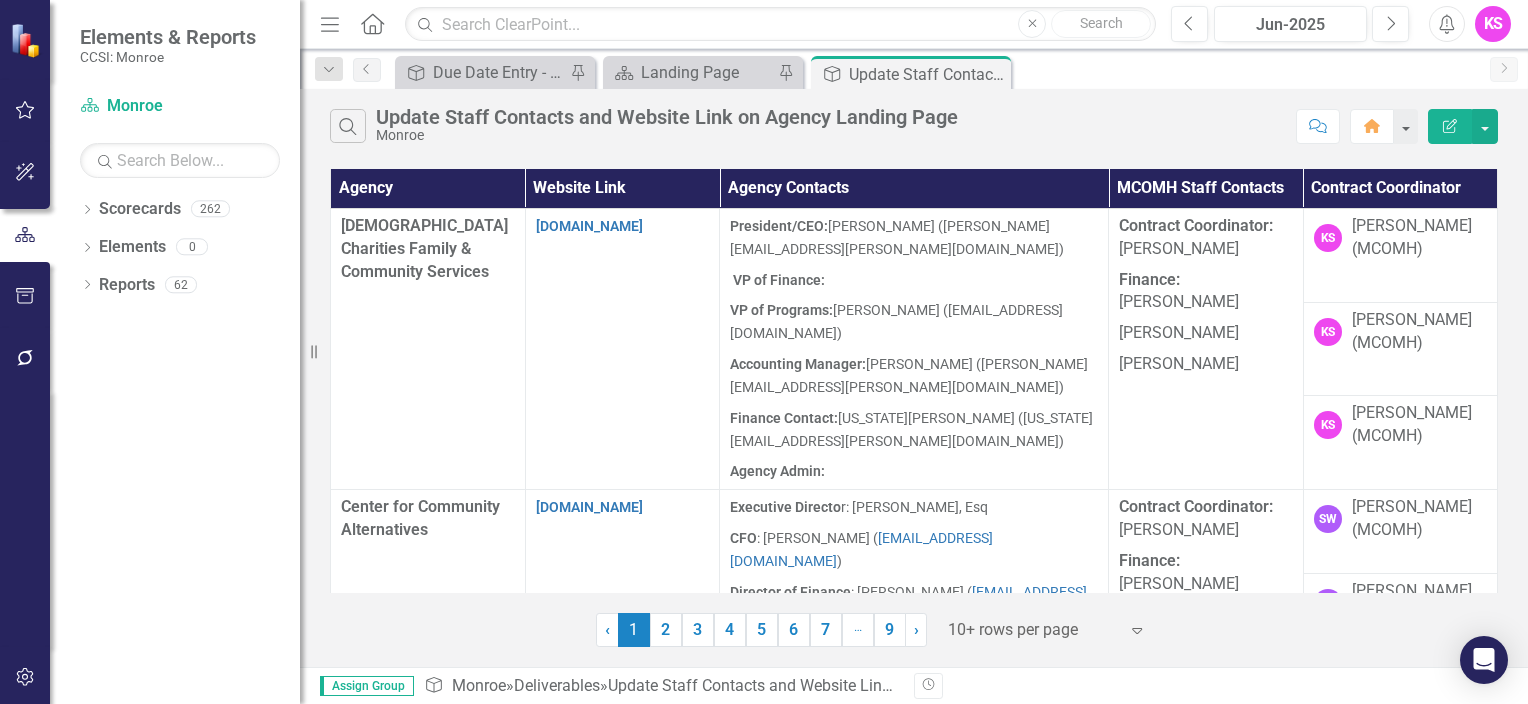 click 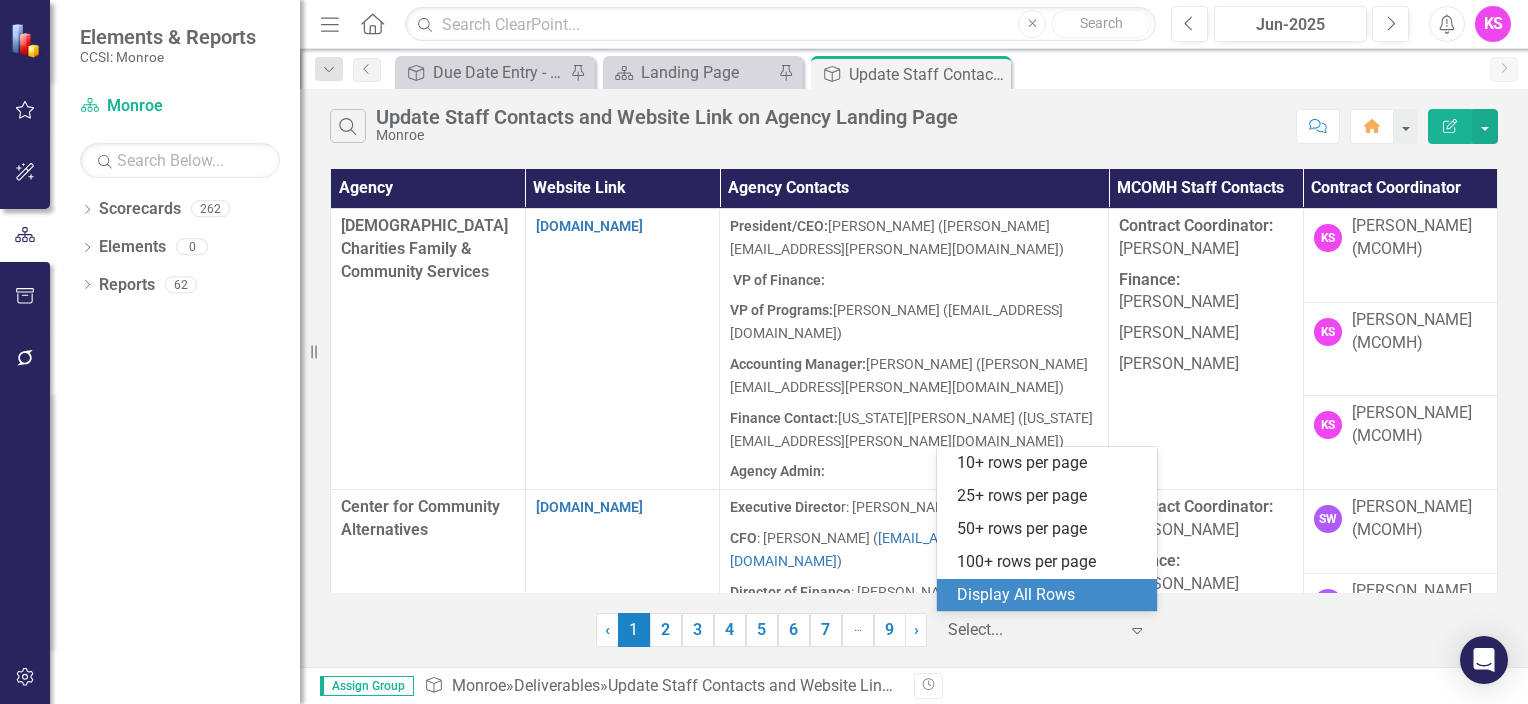 click on "Display All Rows" at bounding box center (1051, 595) 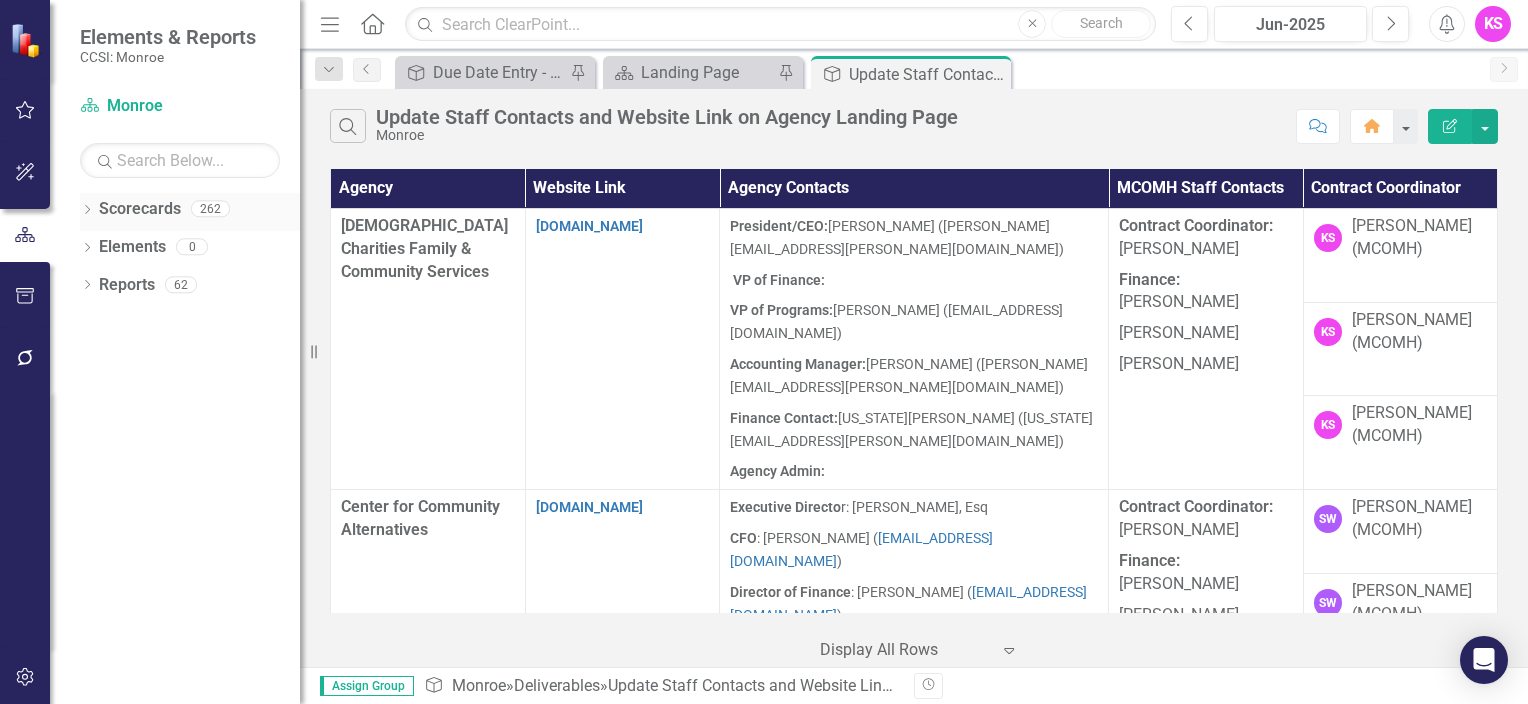 click on "Dropdown" 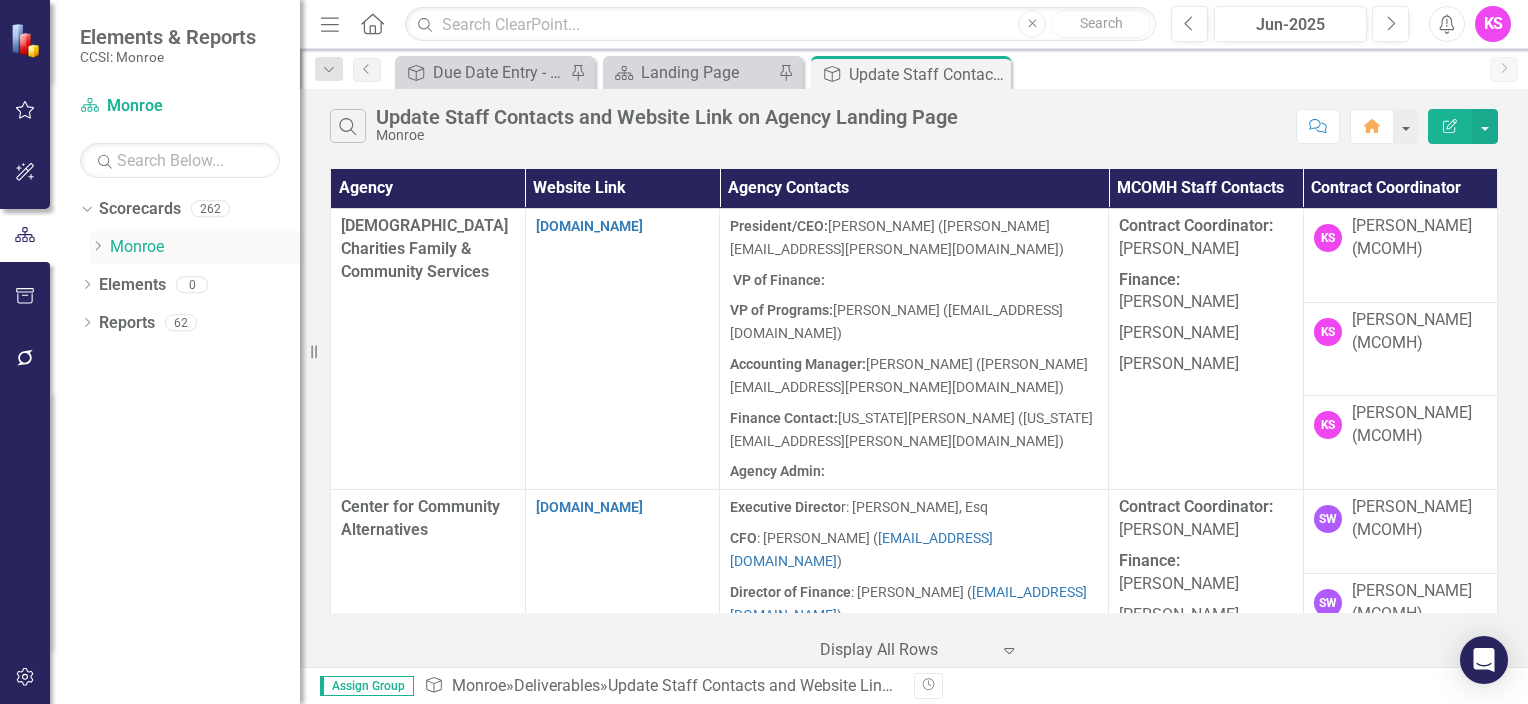 click on "Dropdown" 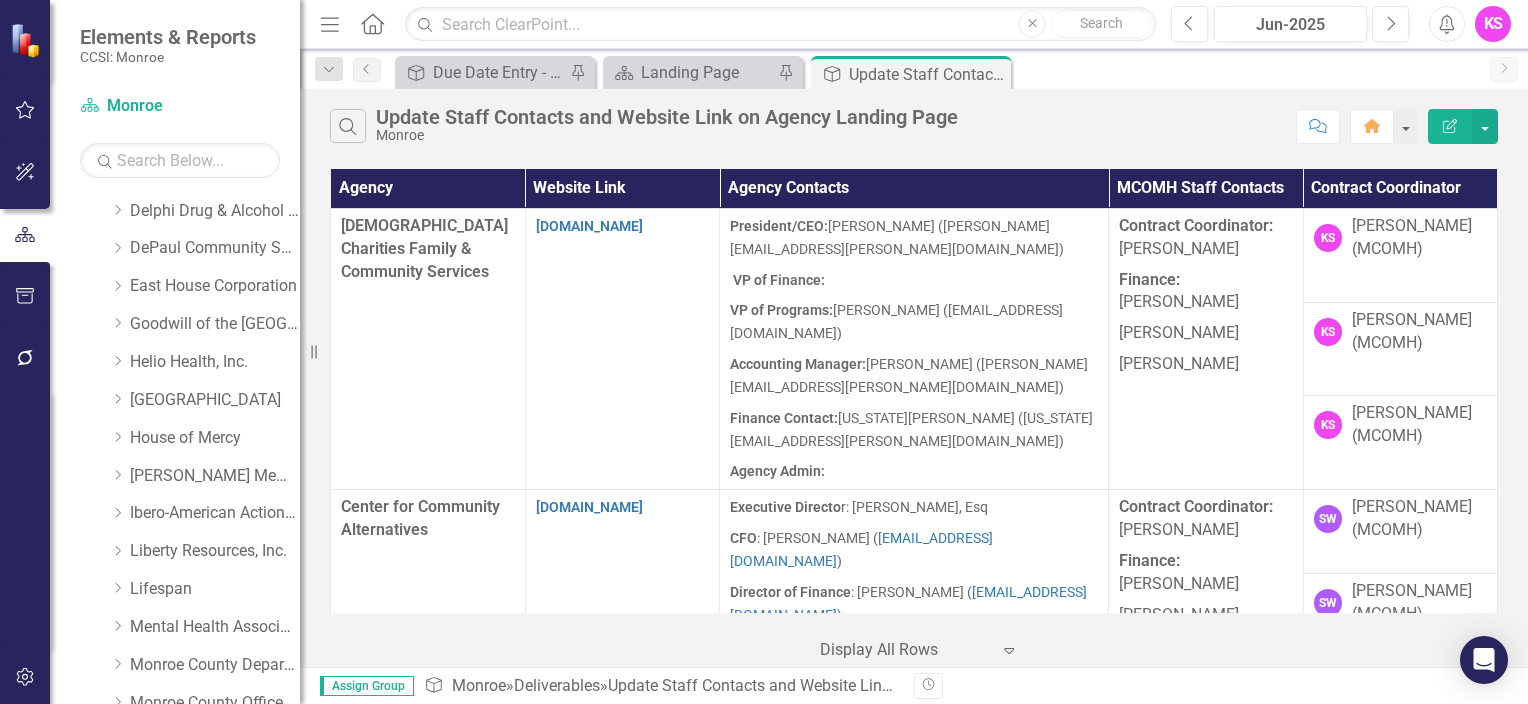 scroll, scrollTop: 329, scrollLeft: 0, axis: vertical 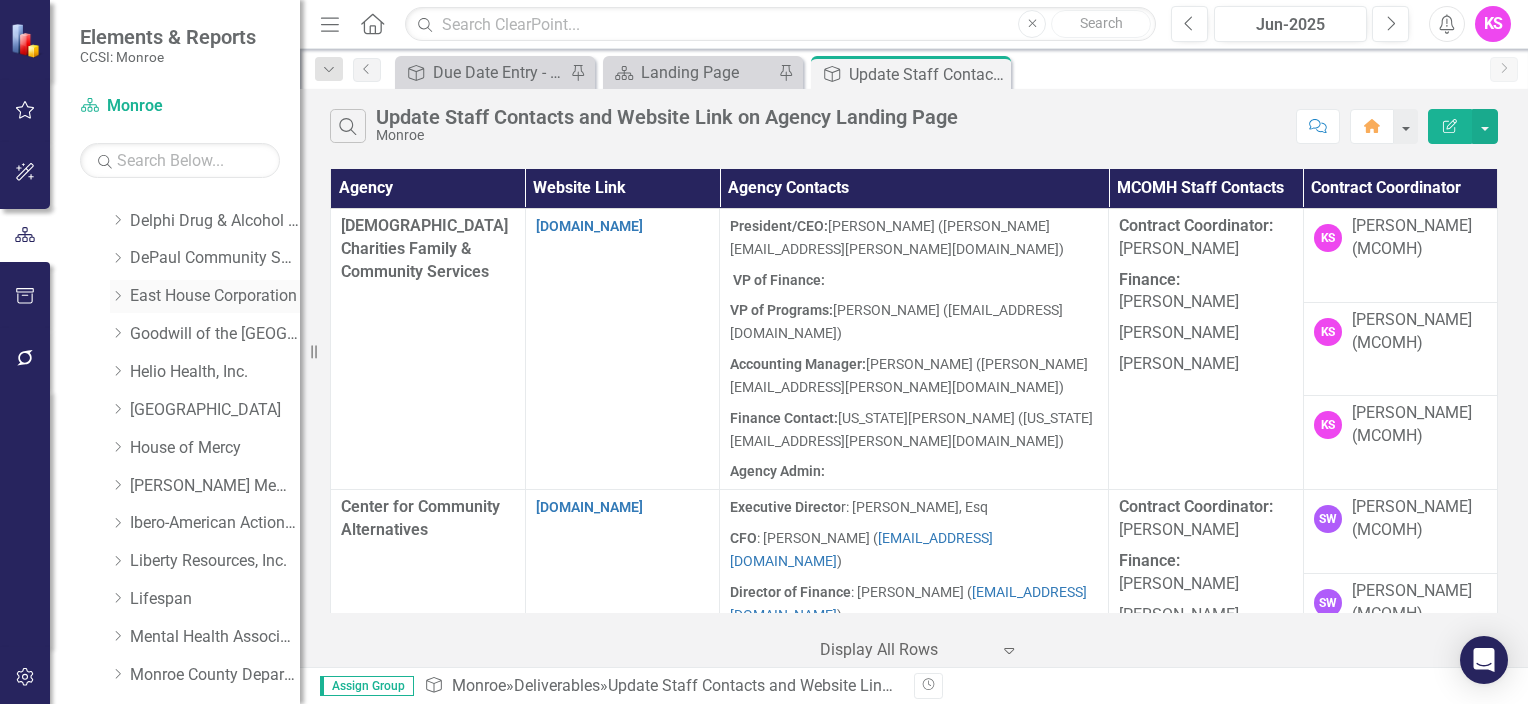 click on "Dropdown" 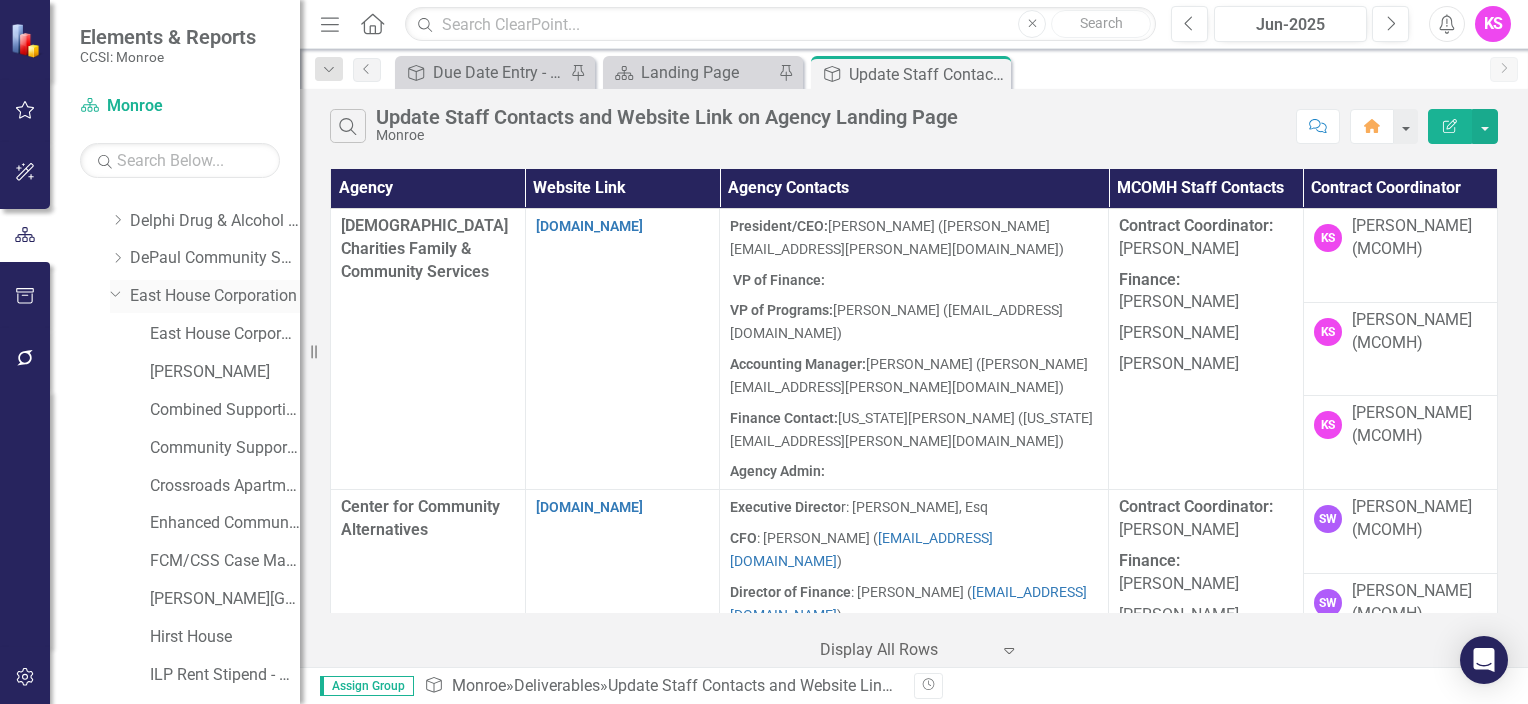 click on "East House Corporation" at bounding box center [215, 296] 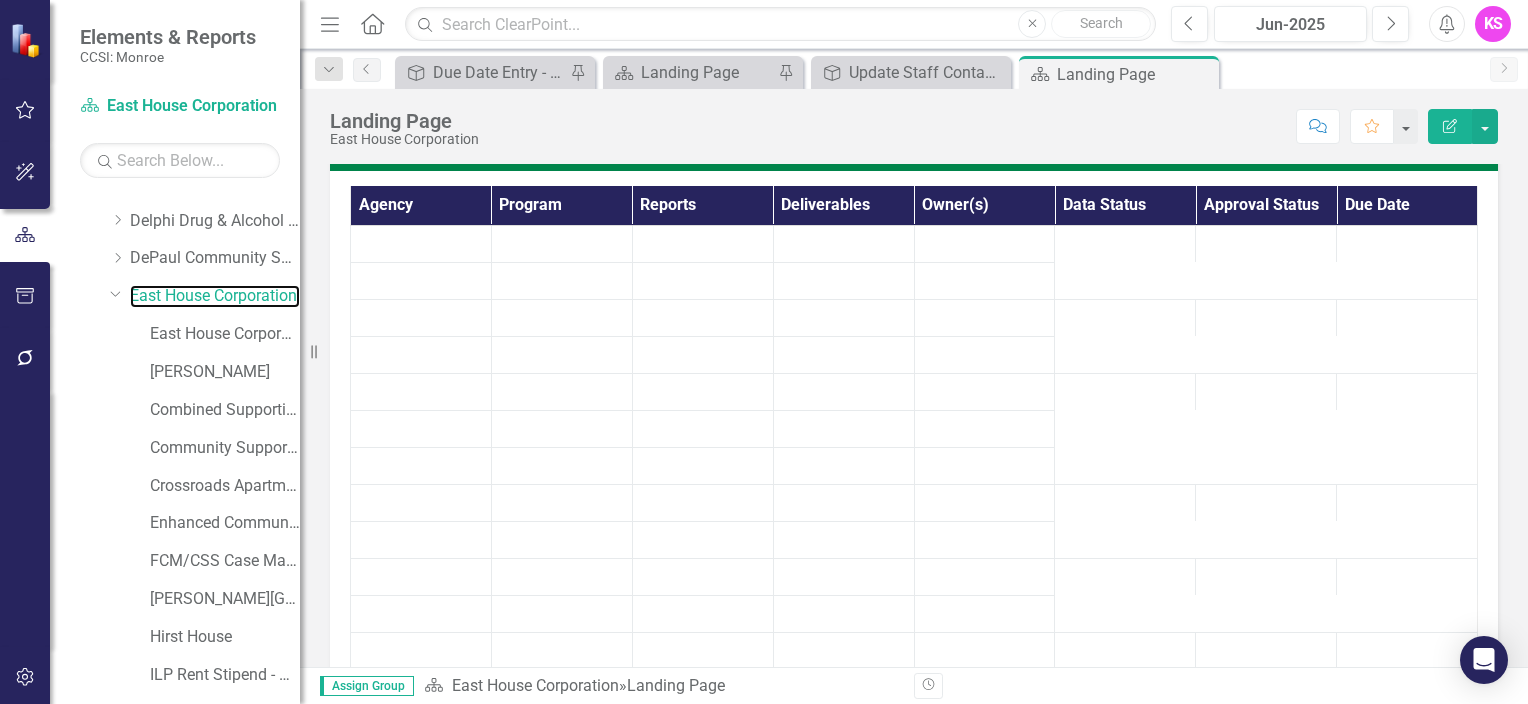 scroll, scrollTop: 749, scrollLeft: 0, axis: vertical 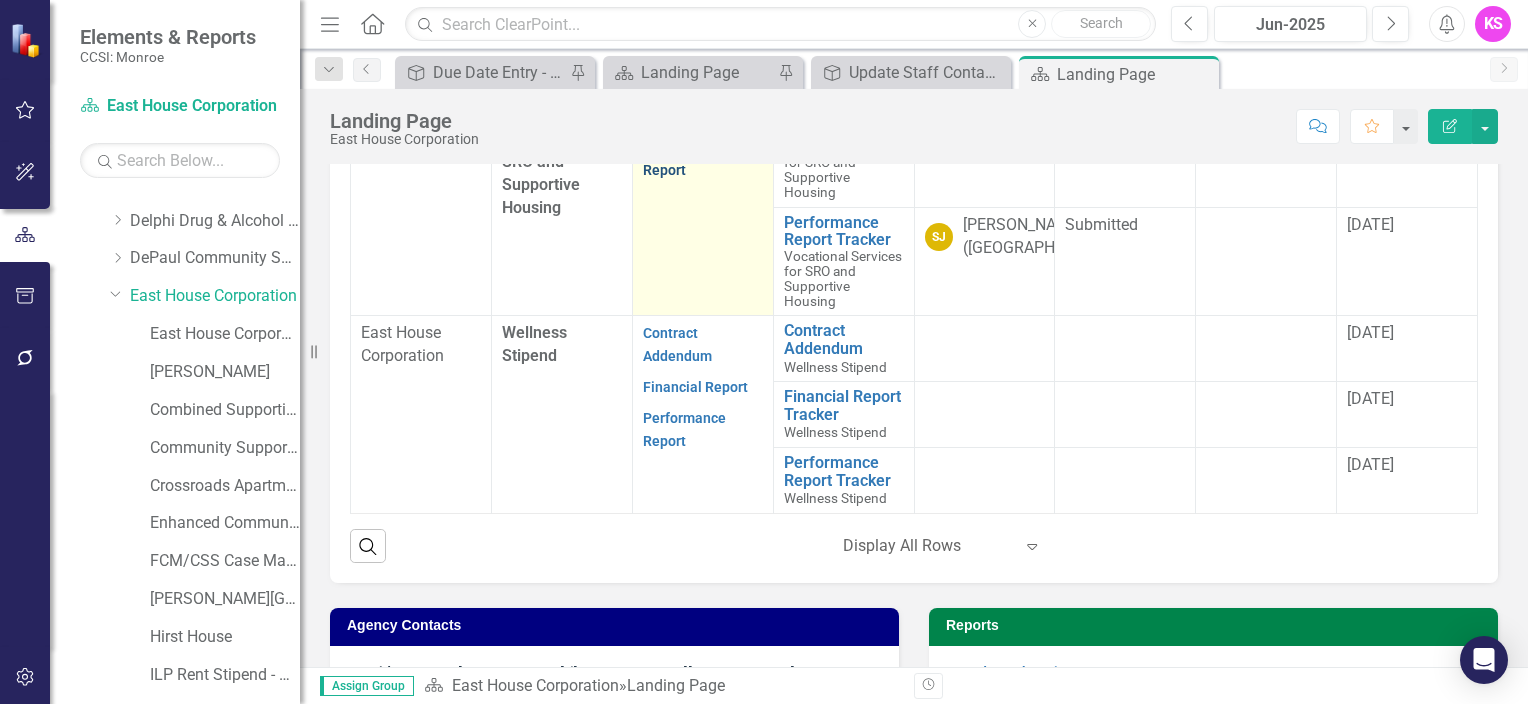 click on "Performance Report" at bounding box center (684, 158) 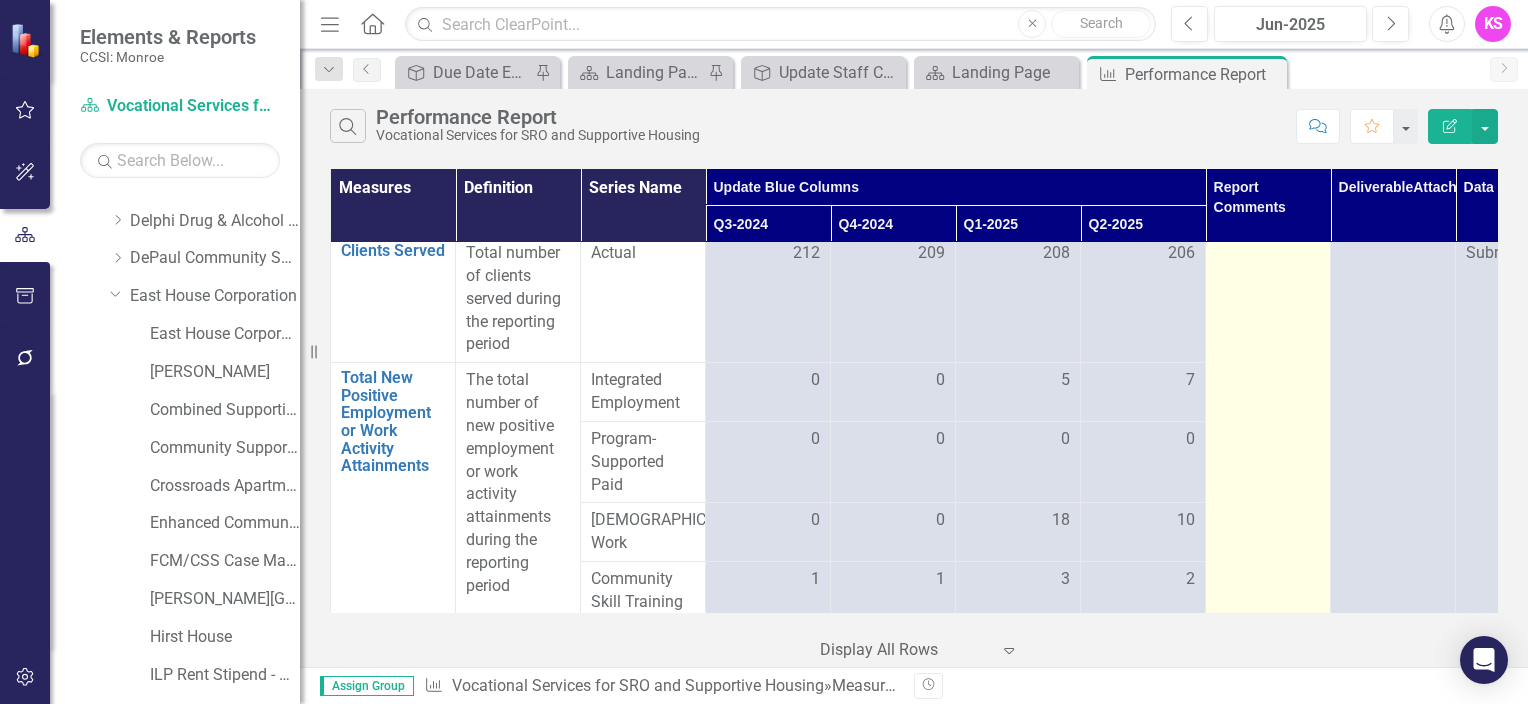 scroll, scrollTop: 0, scrollLeft: 0, axis: both 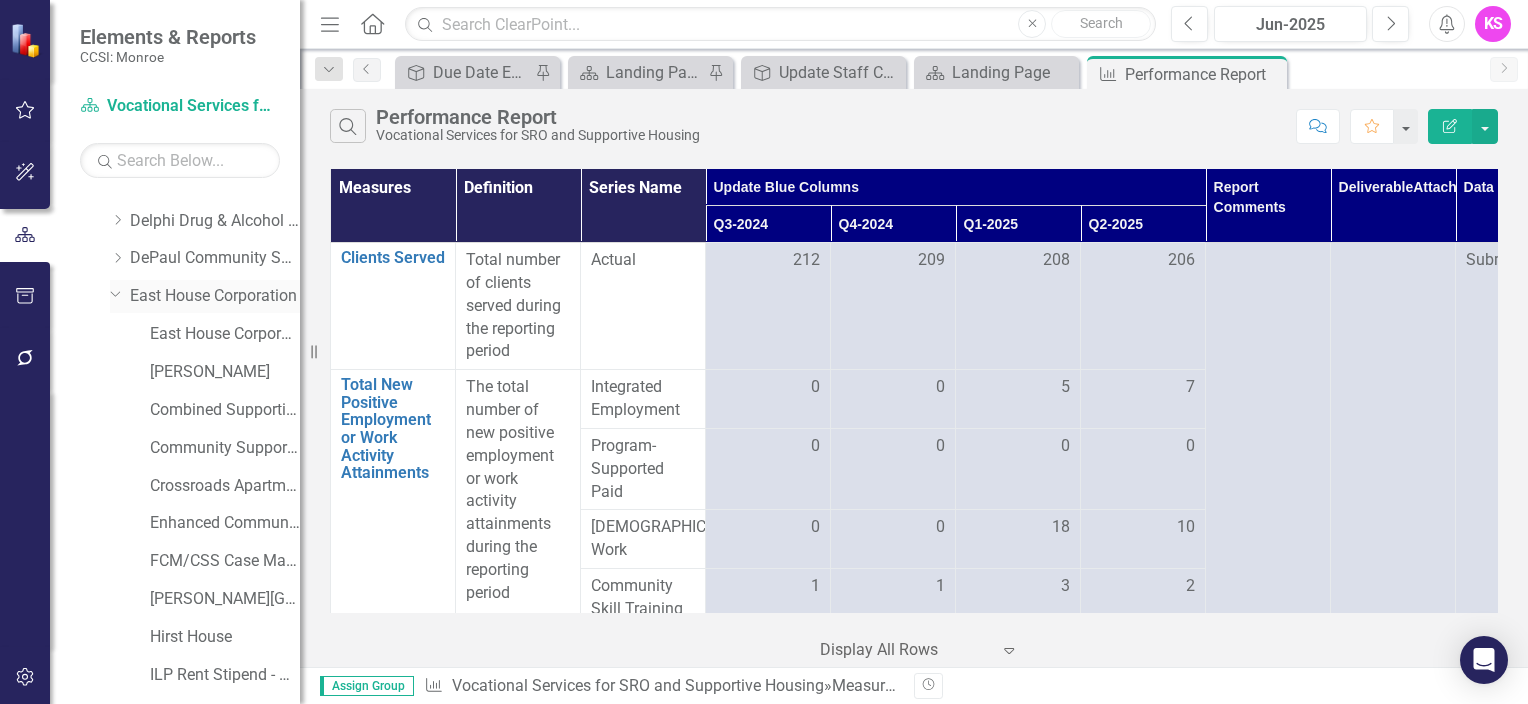 click on "East House Corporation" at bounding box center [215, 296] 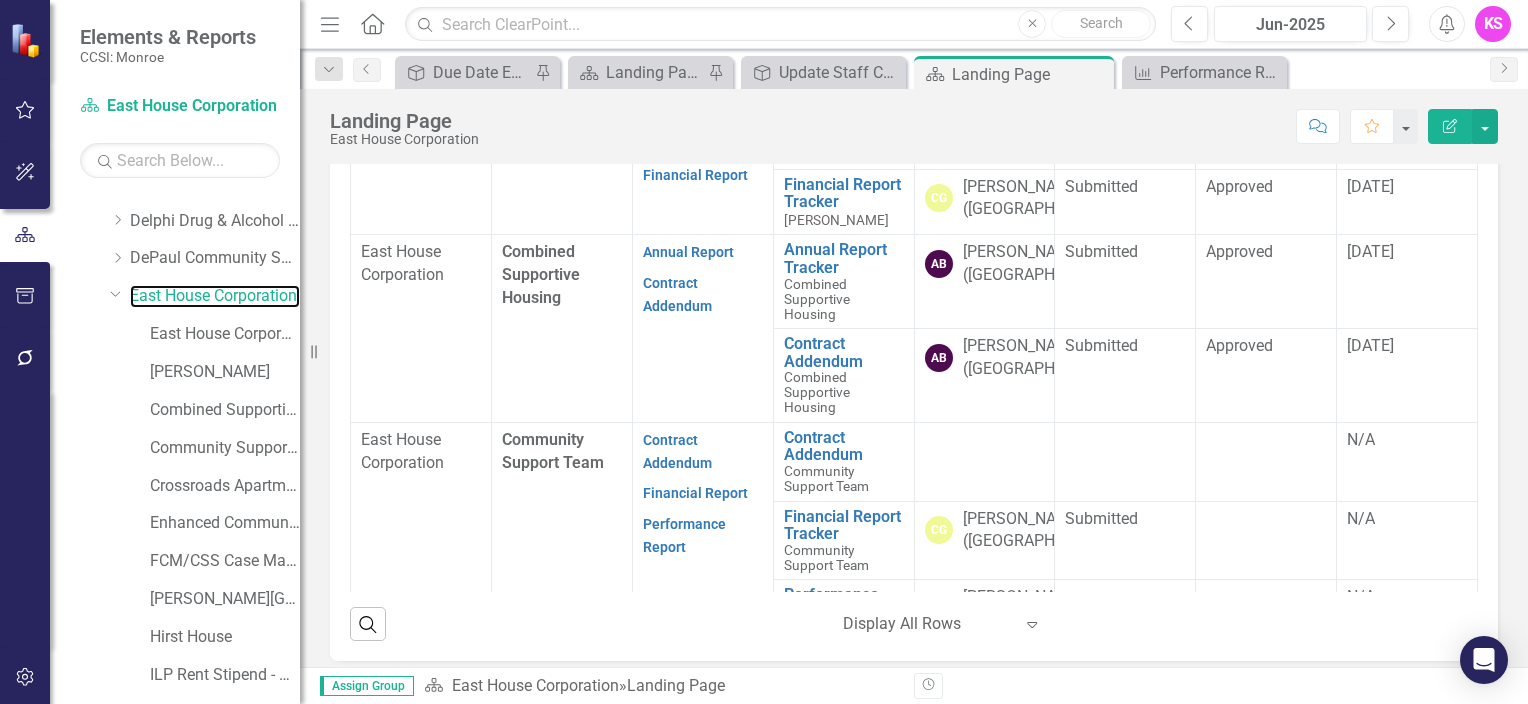 scroll, scrollTop: 578, scrollLeft: 0, axis: vertical 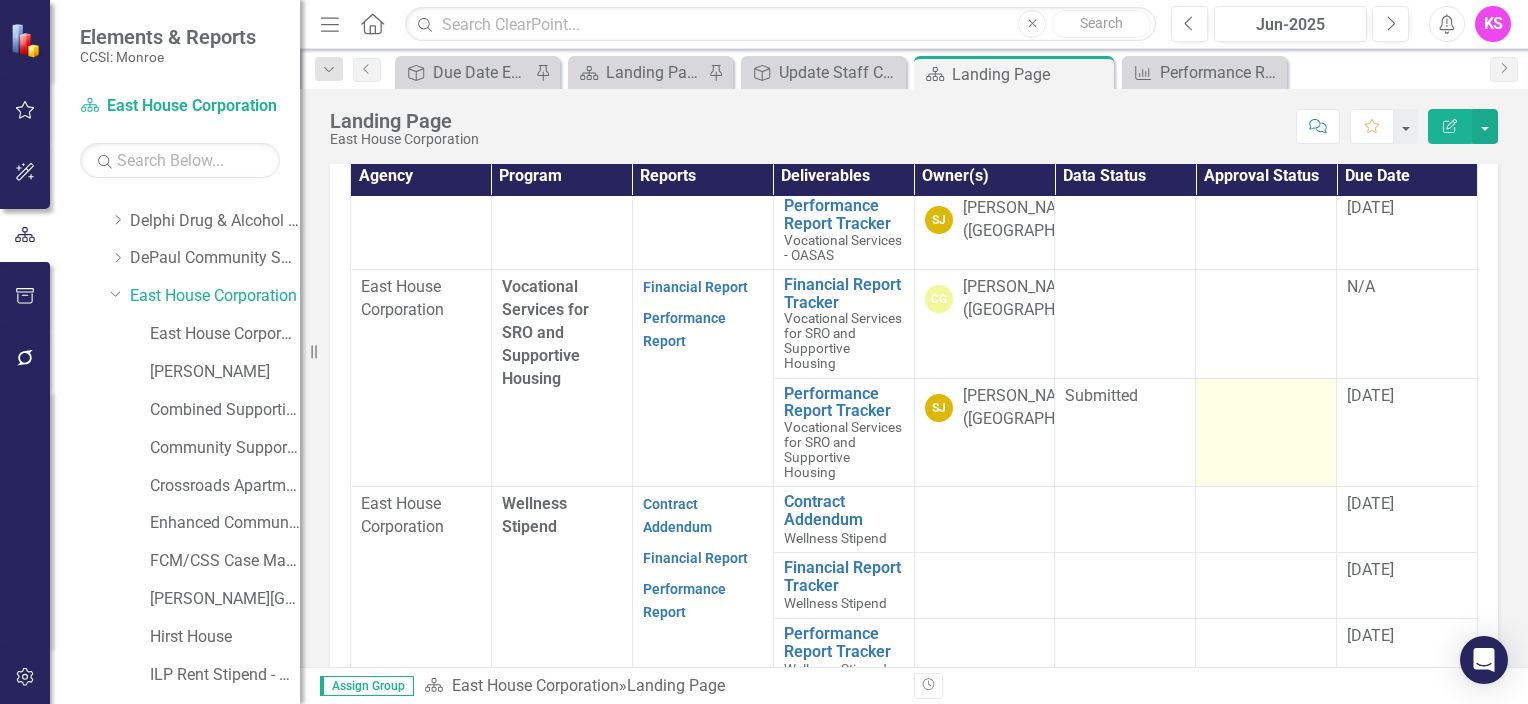 click at bounding box center [1266, 432] 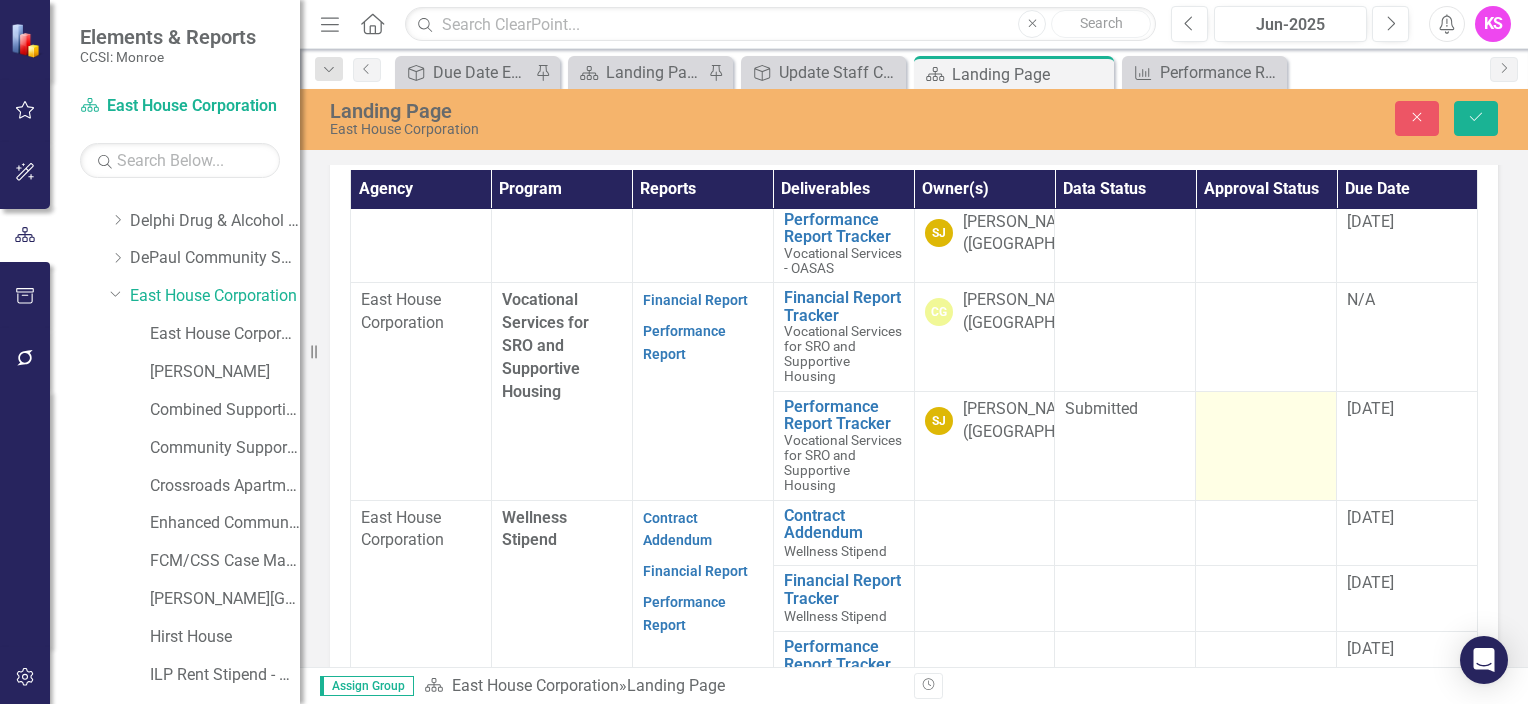 scroll, scrollTop: 588, scrollLeft: 0, axis: vertical 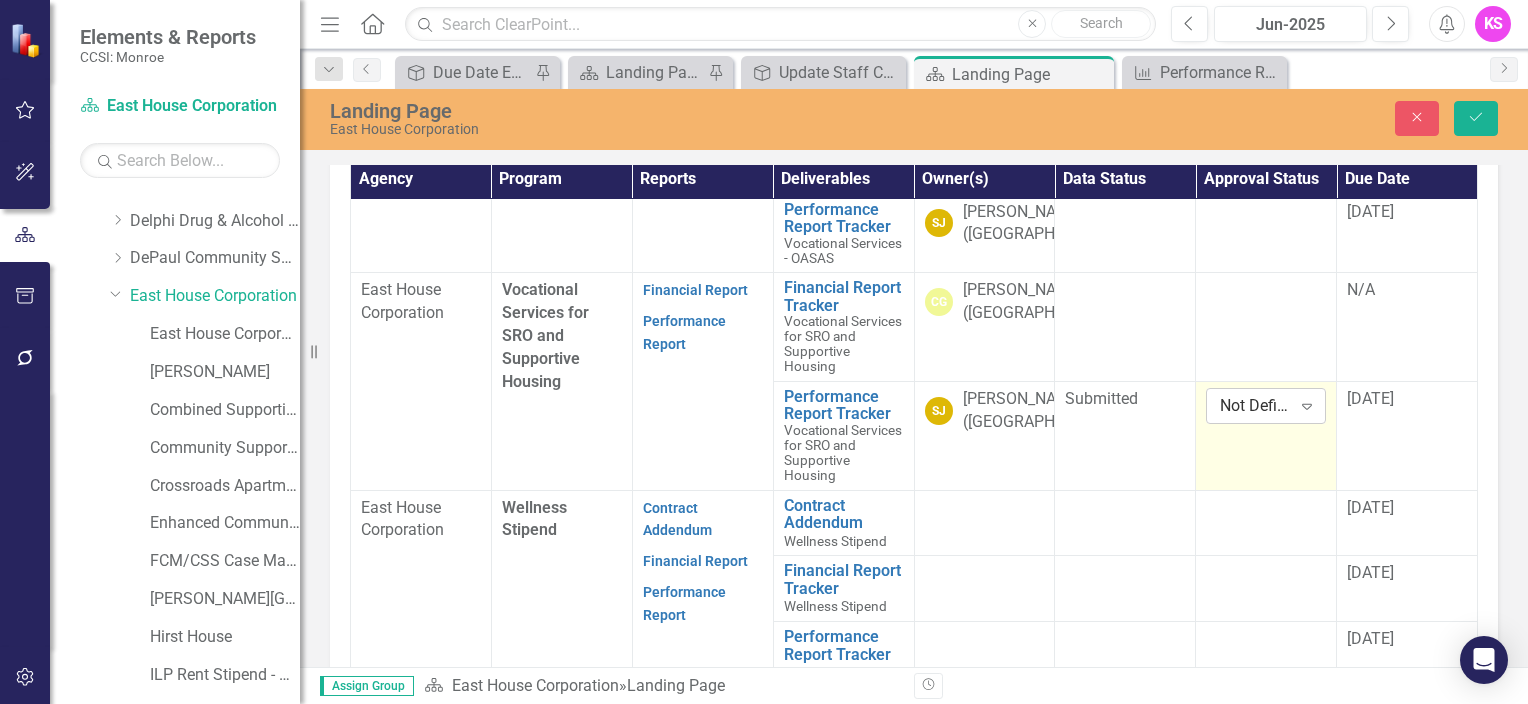 click 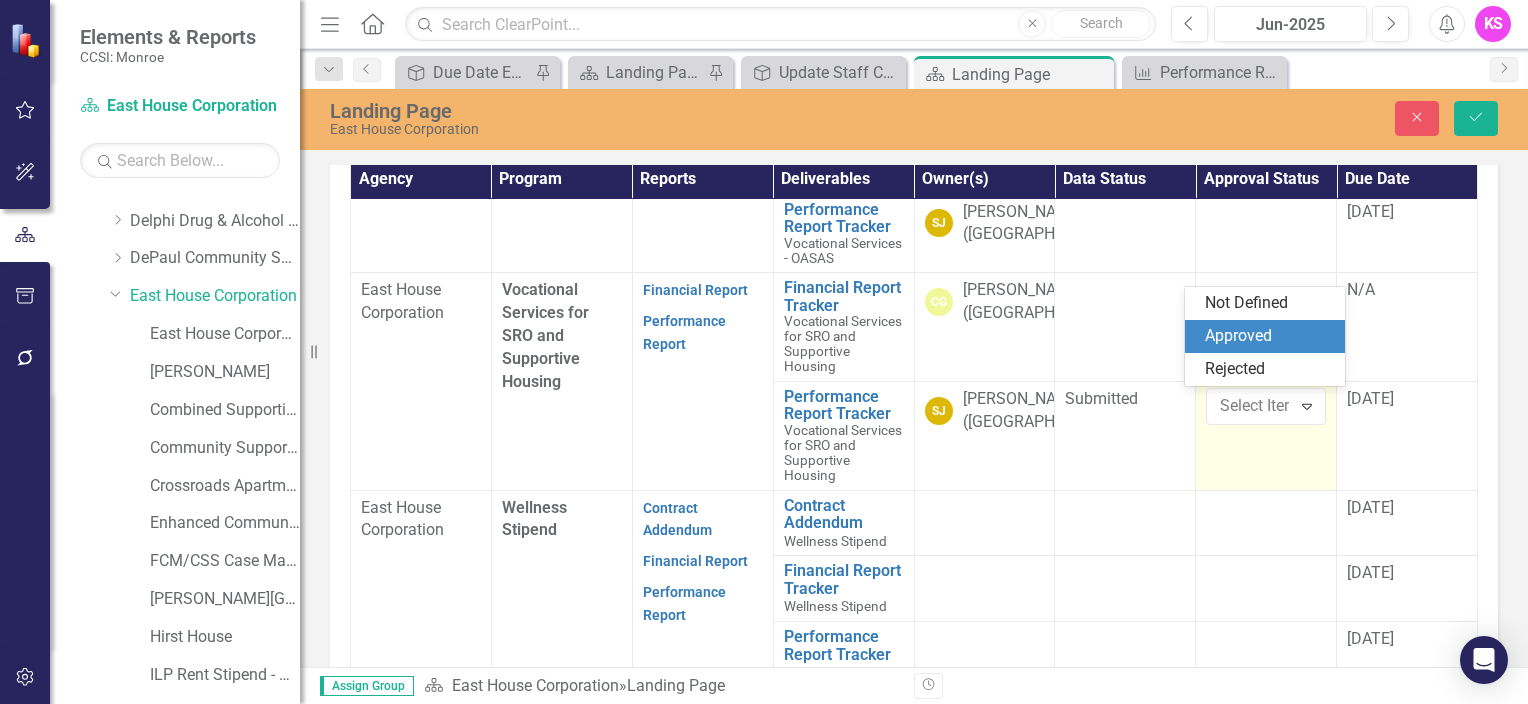 click on "Approved" at bounding box center [1269, 336] 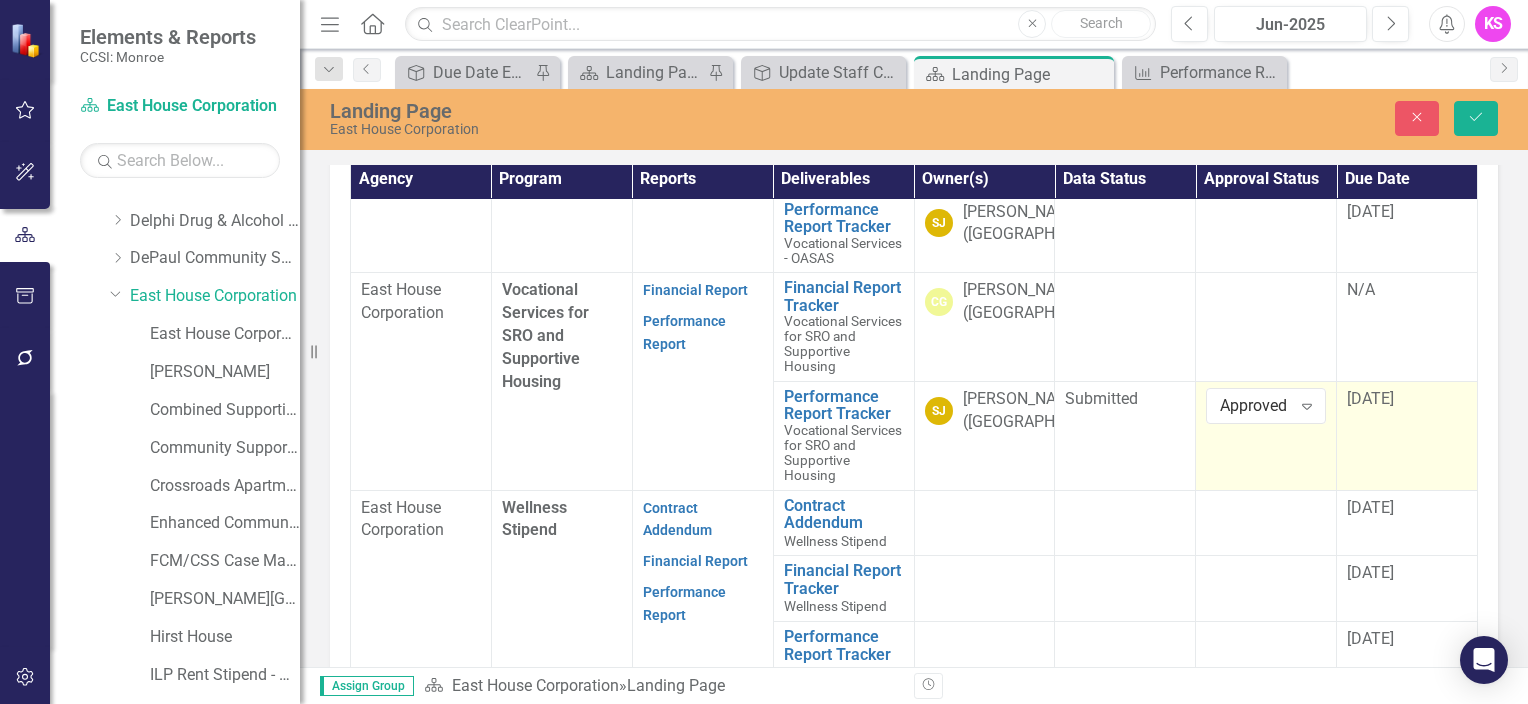 click on "[DATE]" at bounding box center [1407, 399] 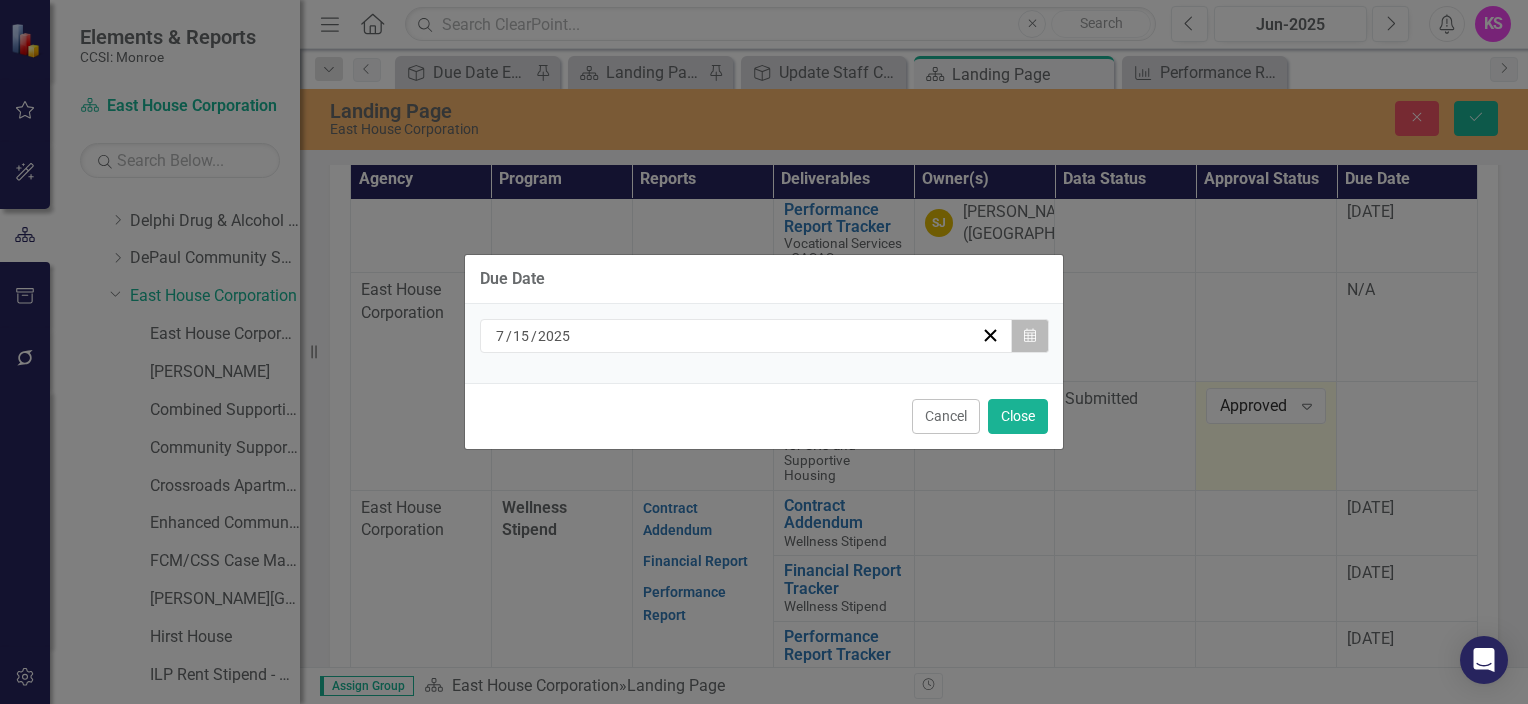 click on "Calendar" 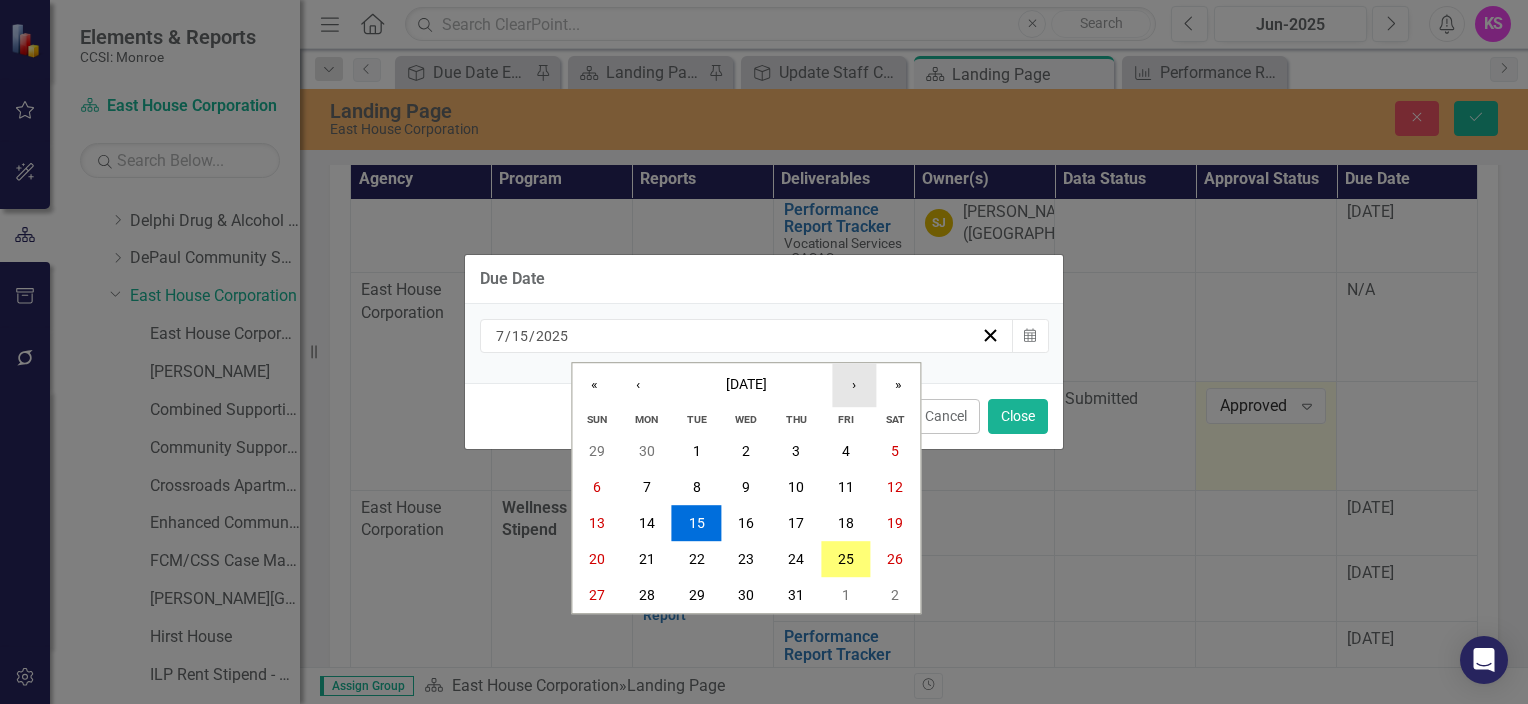 click on "›" at bounding box center [854, 385] 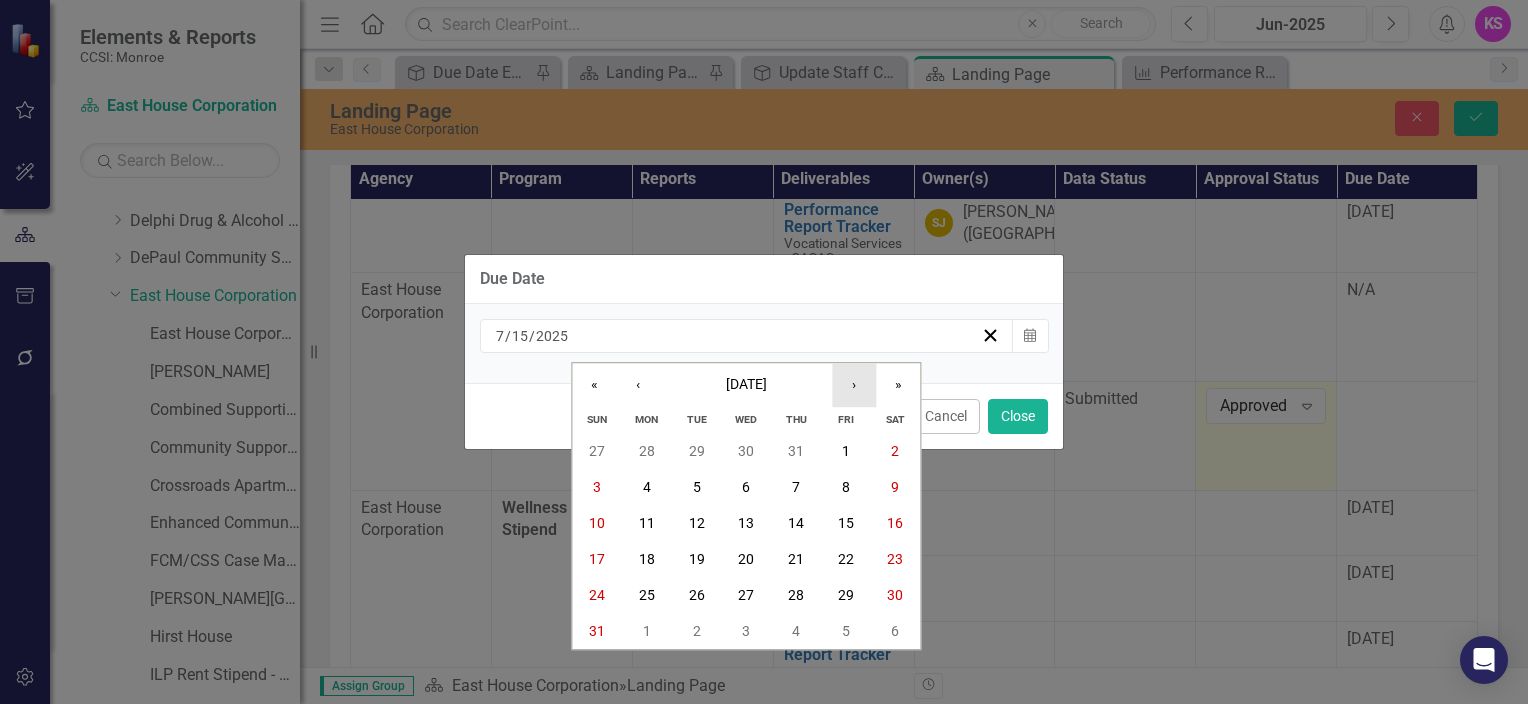 click on "›" at bounding box center [854, 385] 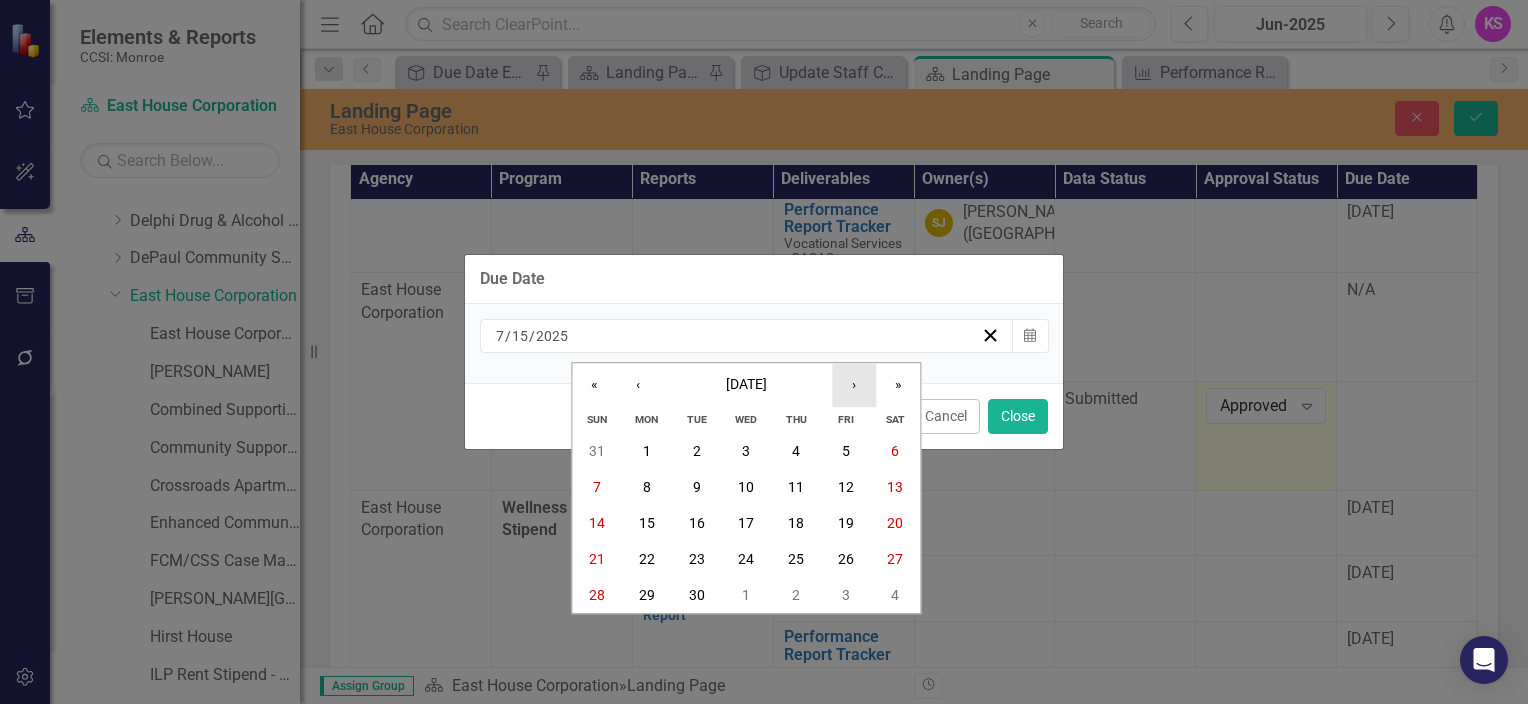 click on "›" at bounding box center (854, 385) 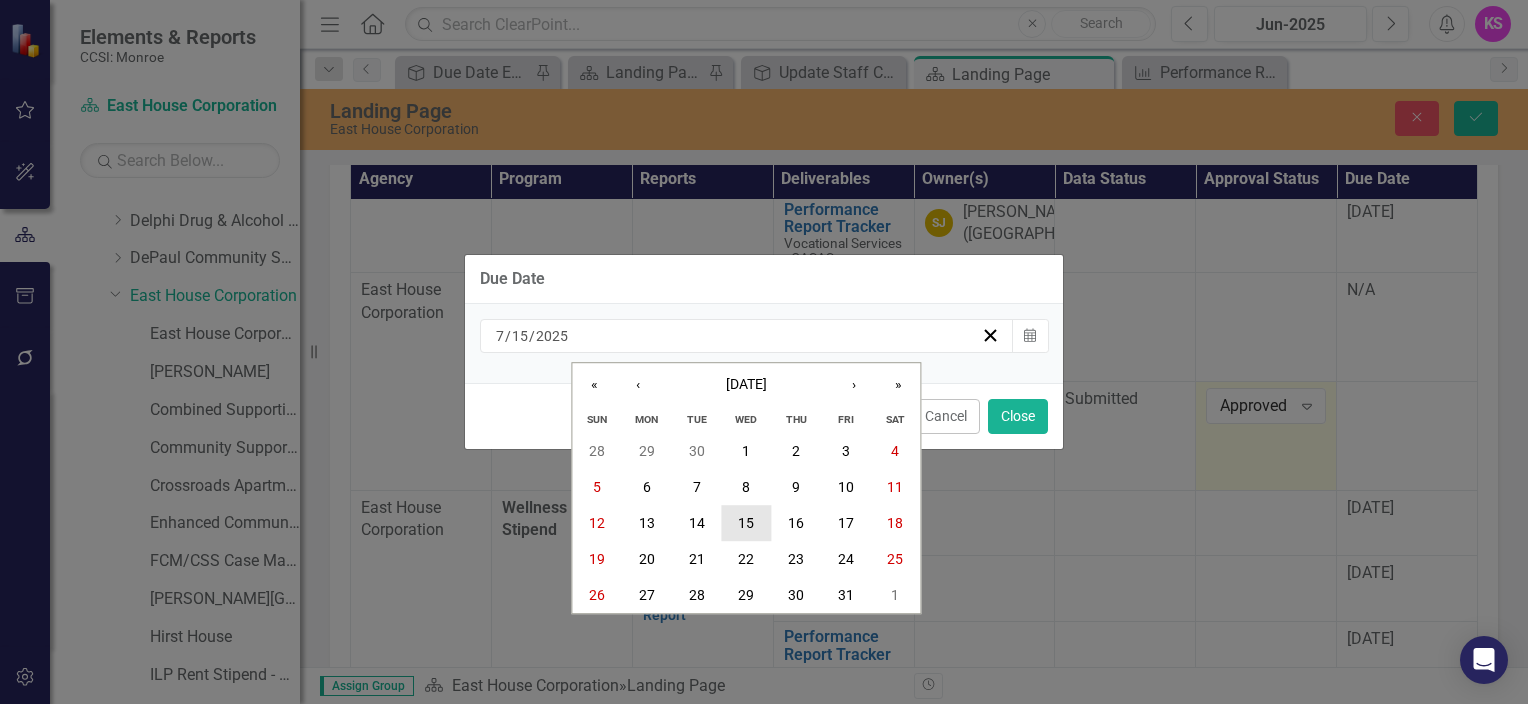 click on "15" at bounding box center (746, 524) 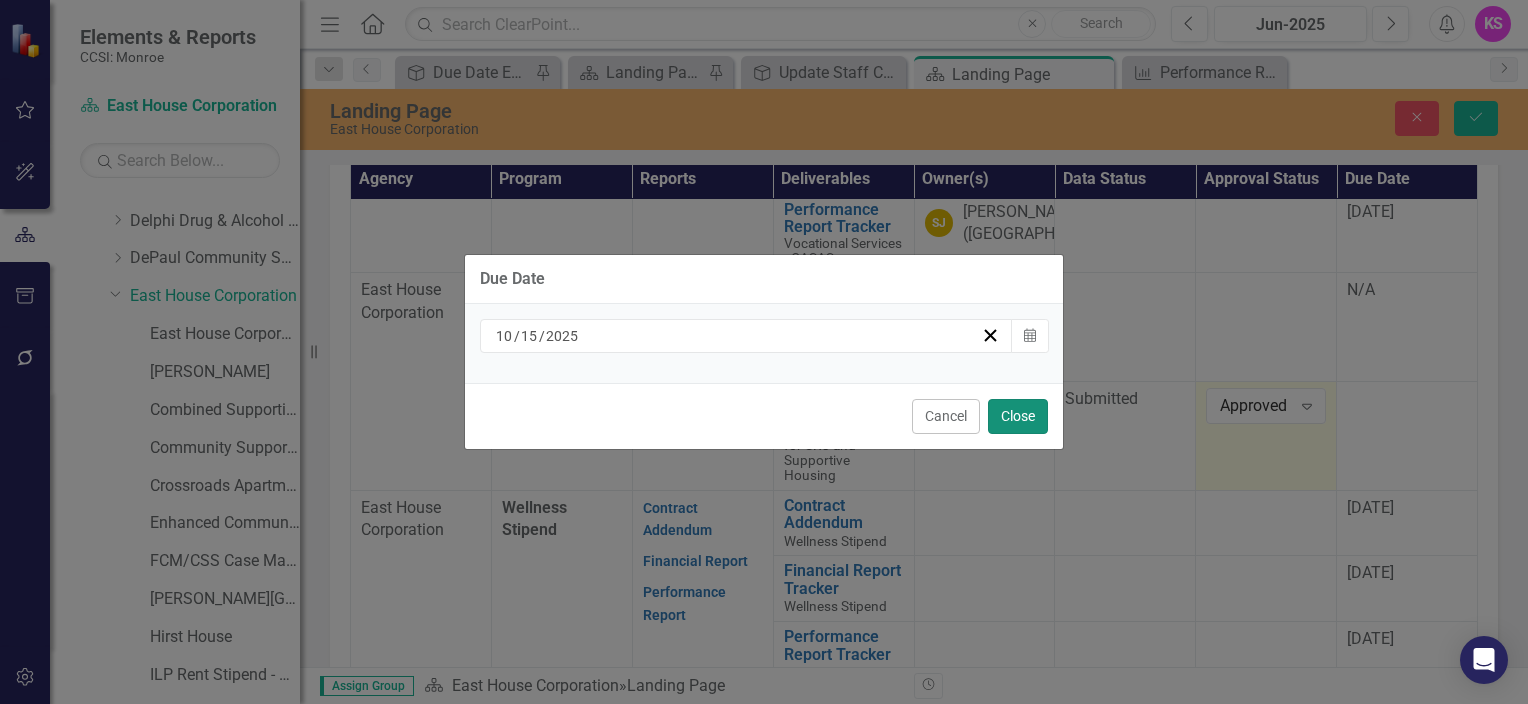 click on "Close" at bounding box center (1018, 416) 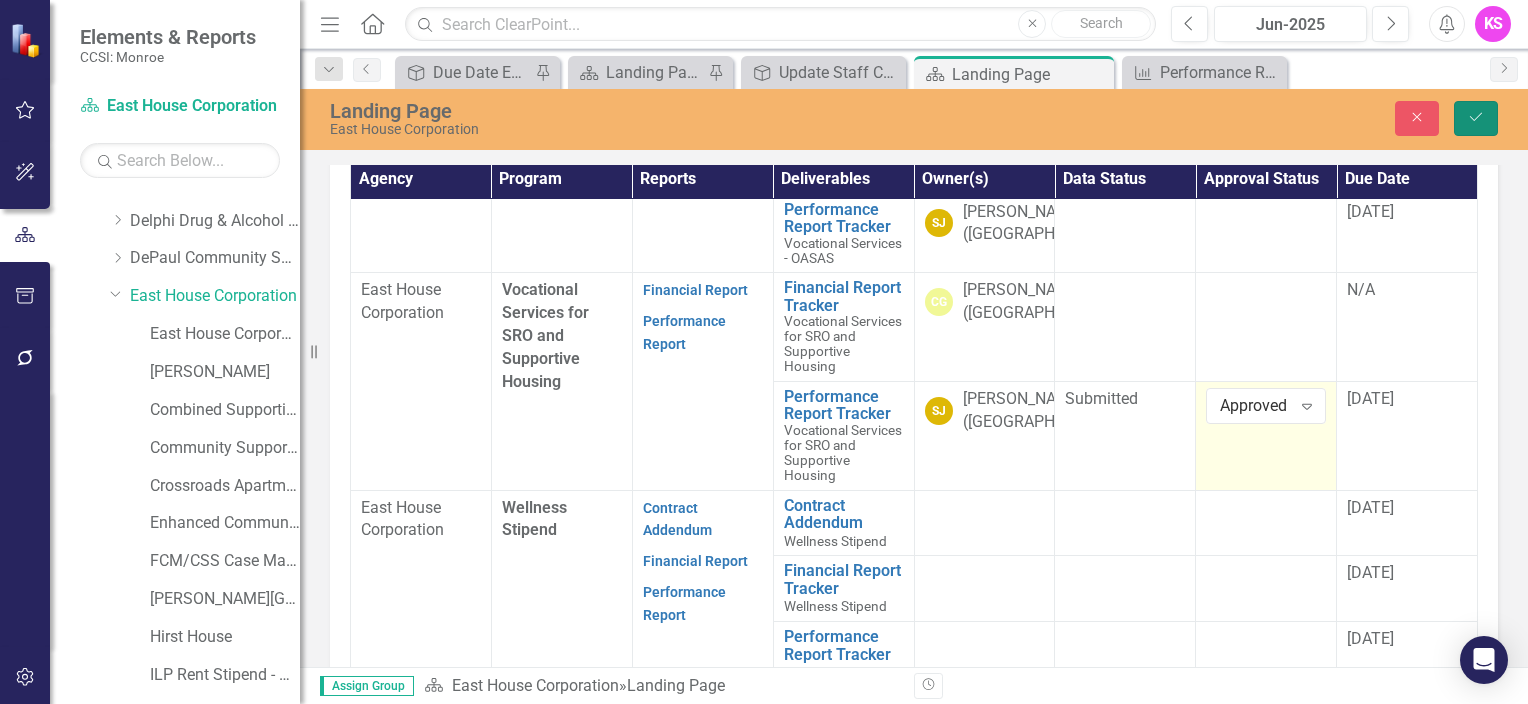 click on "Save" at bounding box center [1476, 118] 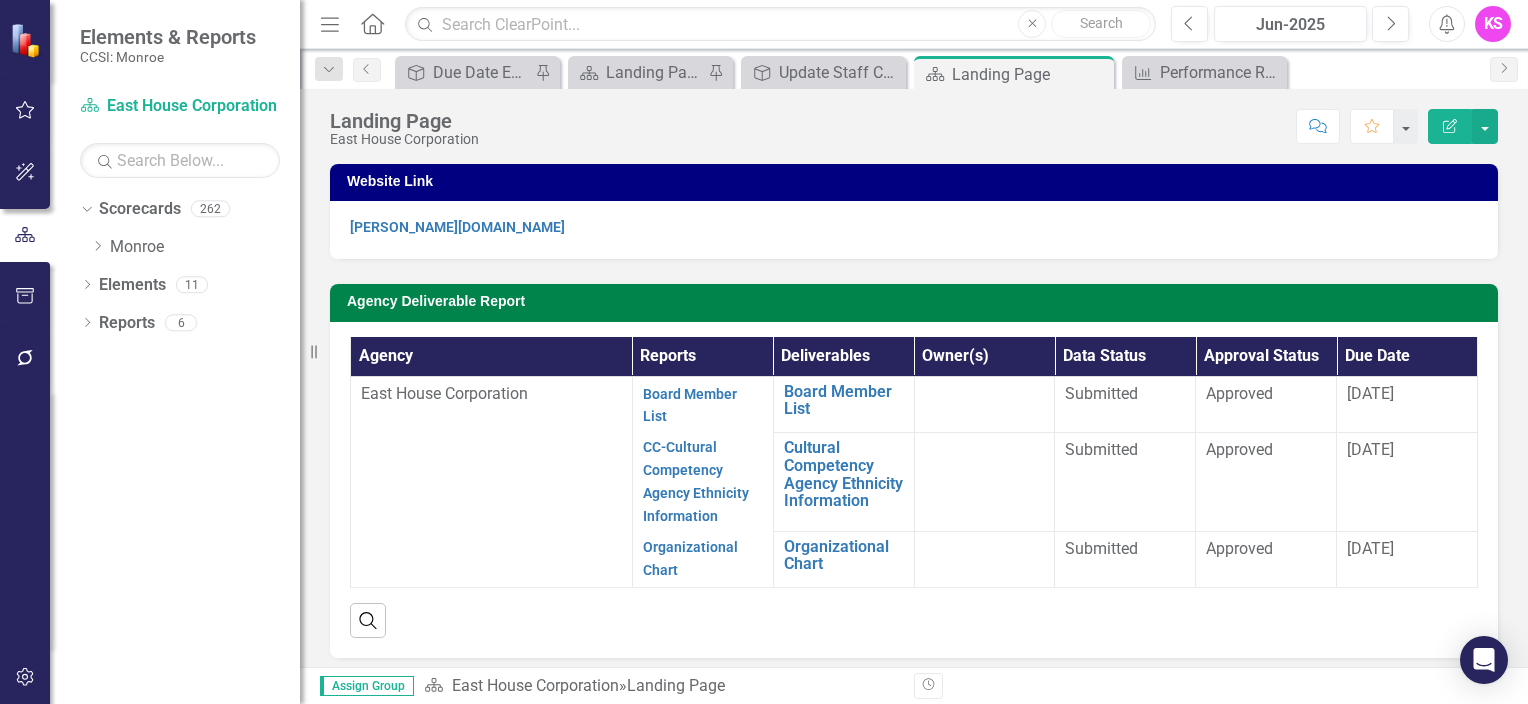 scroll, scrollTop: 0, scrollLeft: 0, axis: both 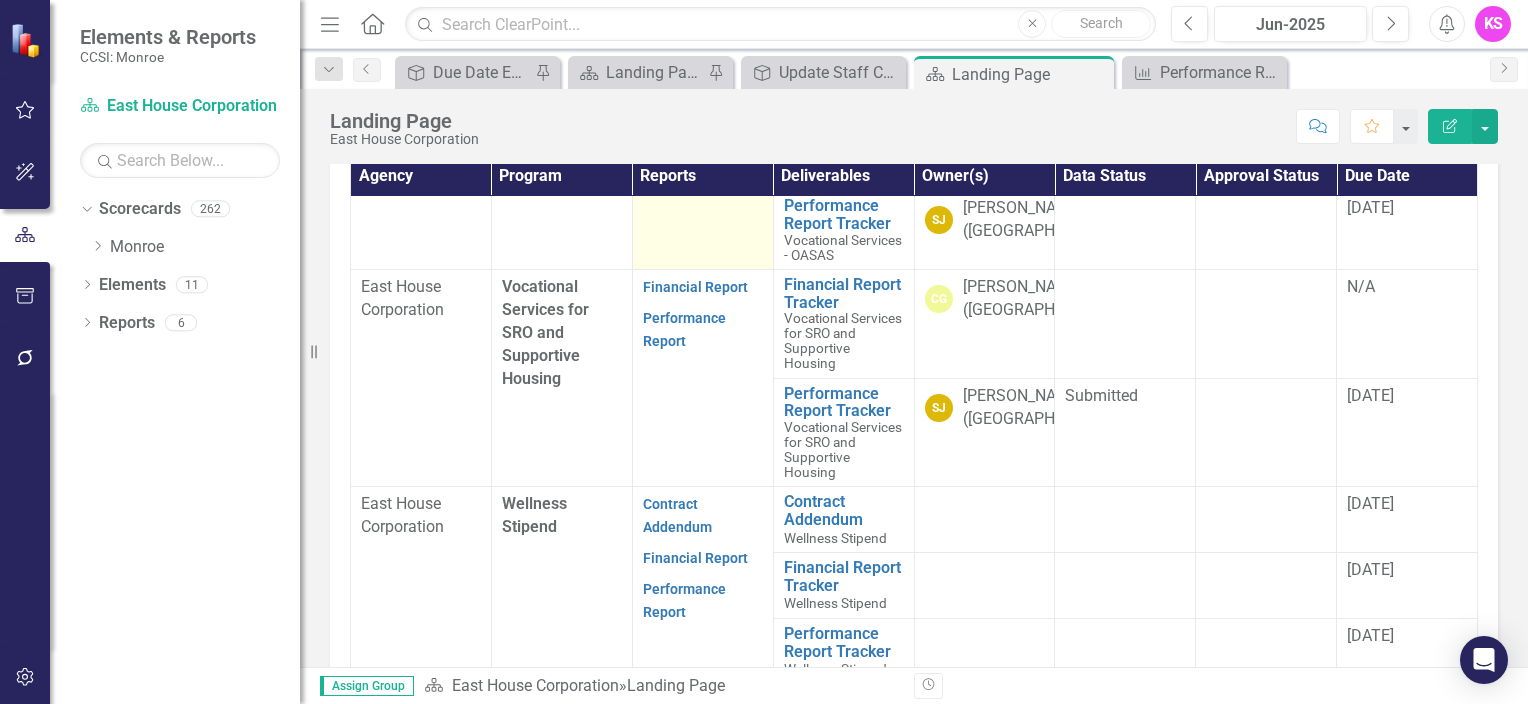 click on "Performance Report" at bounding box center [684, 147] 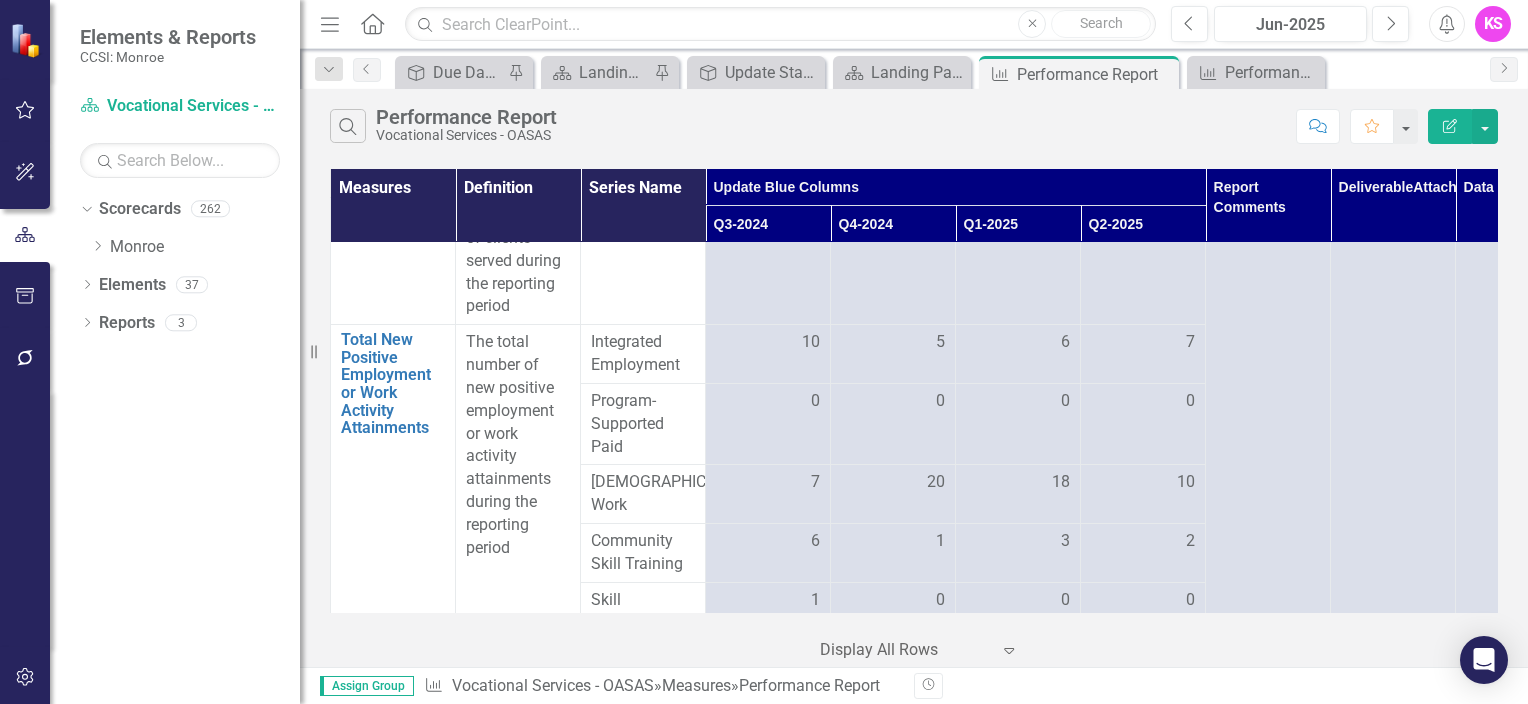 scroll, scrollTop: 0, scrollLeft: 0, axis: both 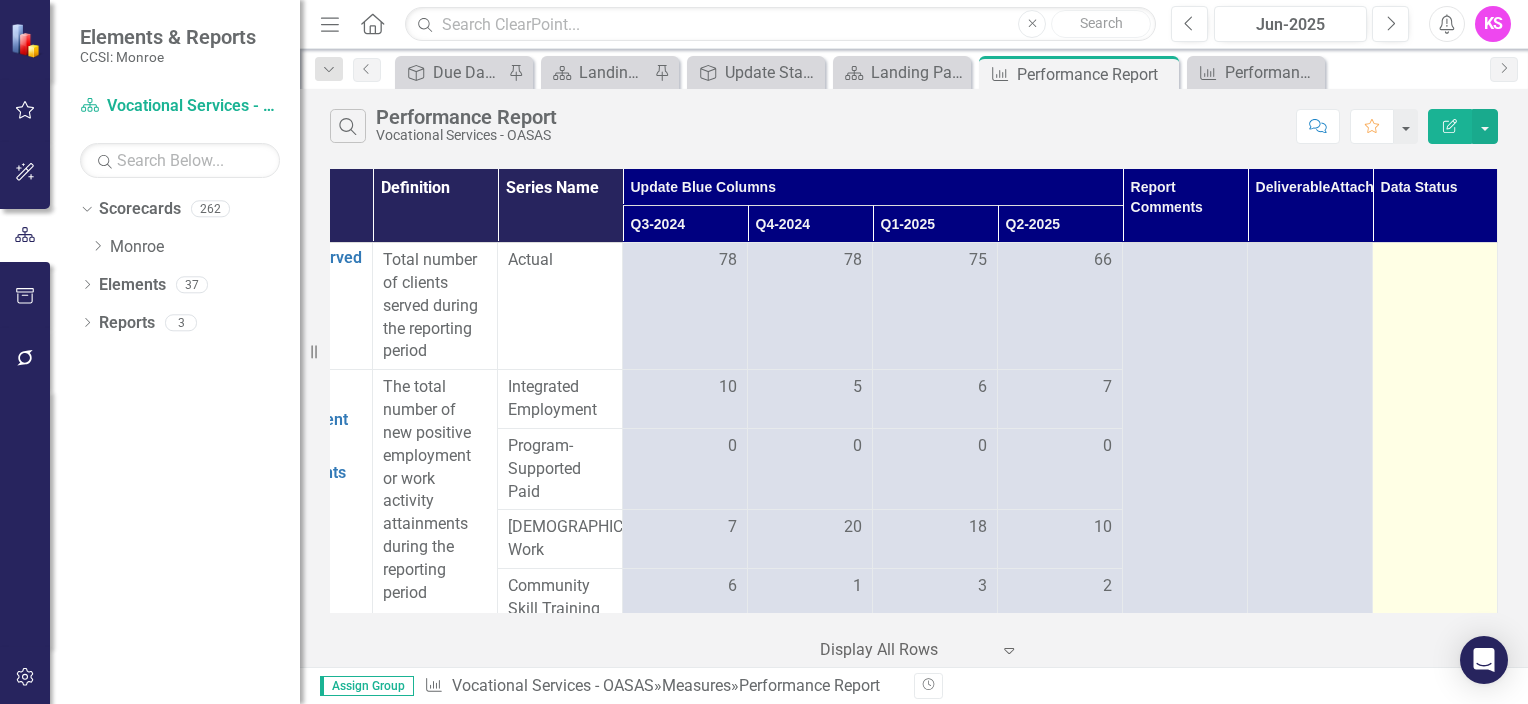 click at bounding box center (1435, 971) 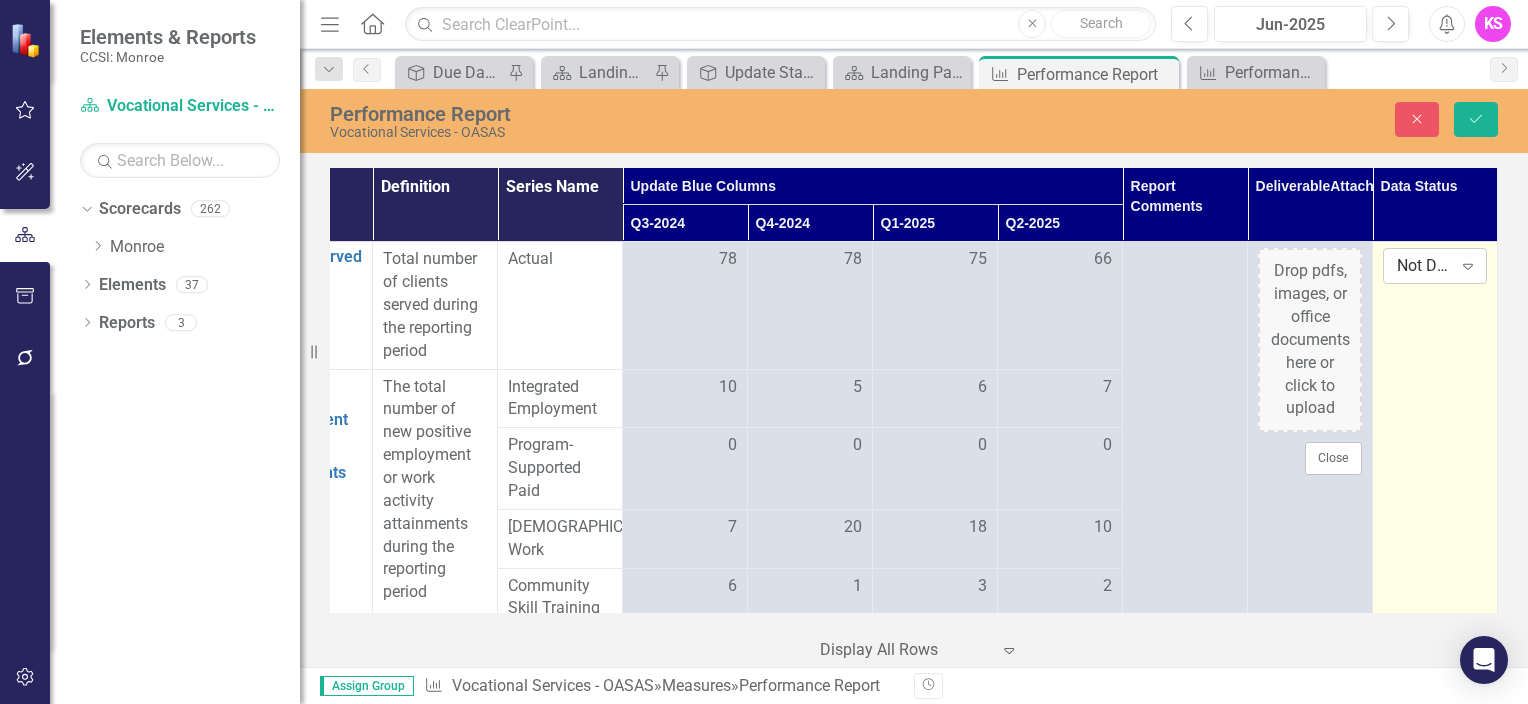 drag, startPoint x: 1404, startPoint y: 278, endPoint x: 1452, endPoint y: 267, distance: 49.24429 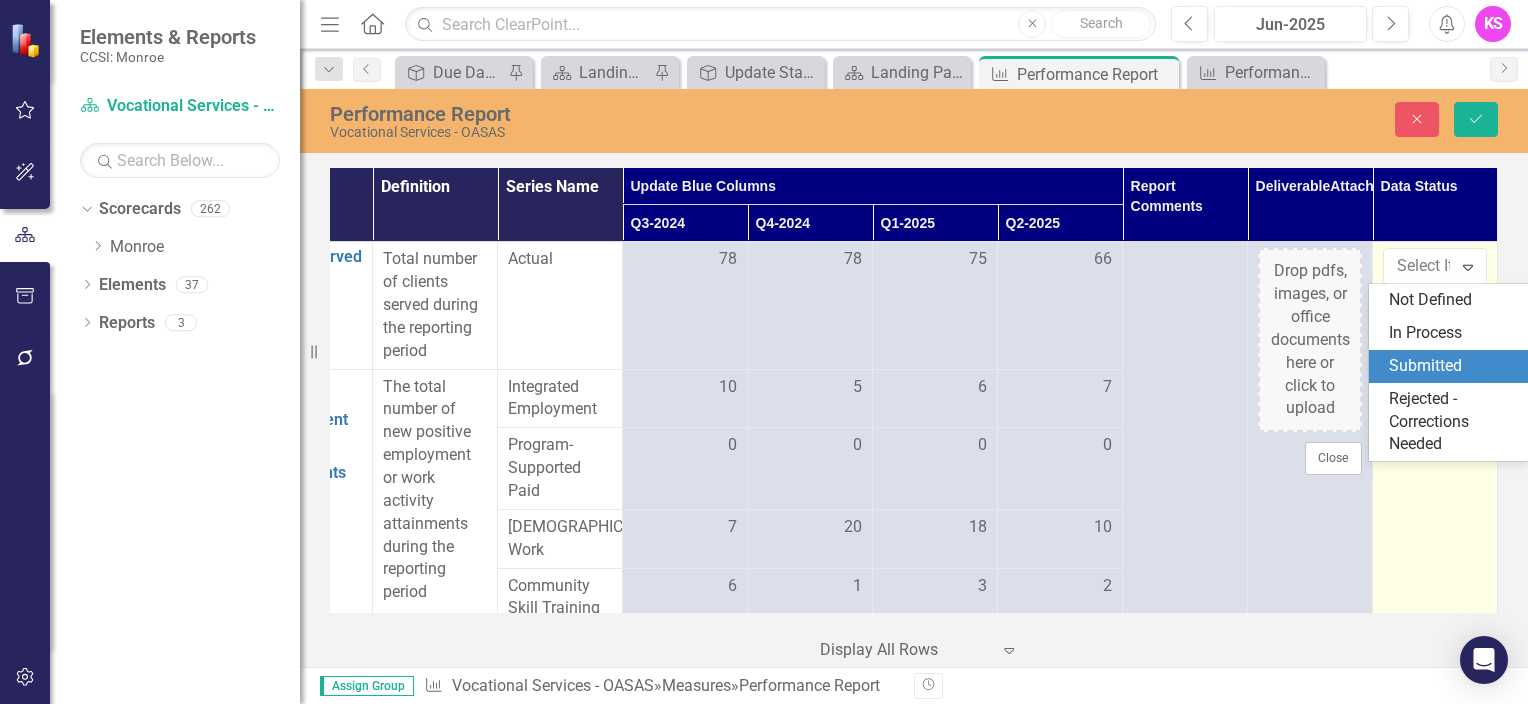 click on "Submitted" at bounding box center [1453, 366] 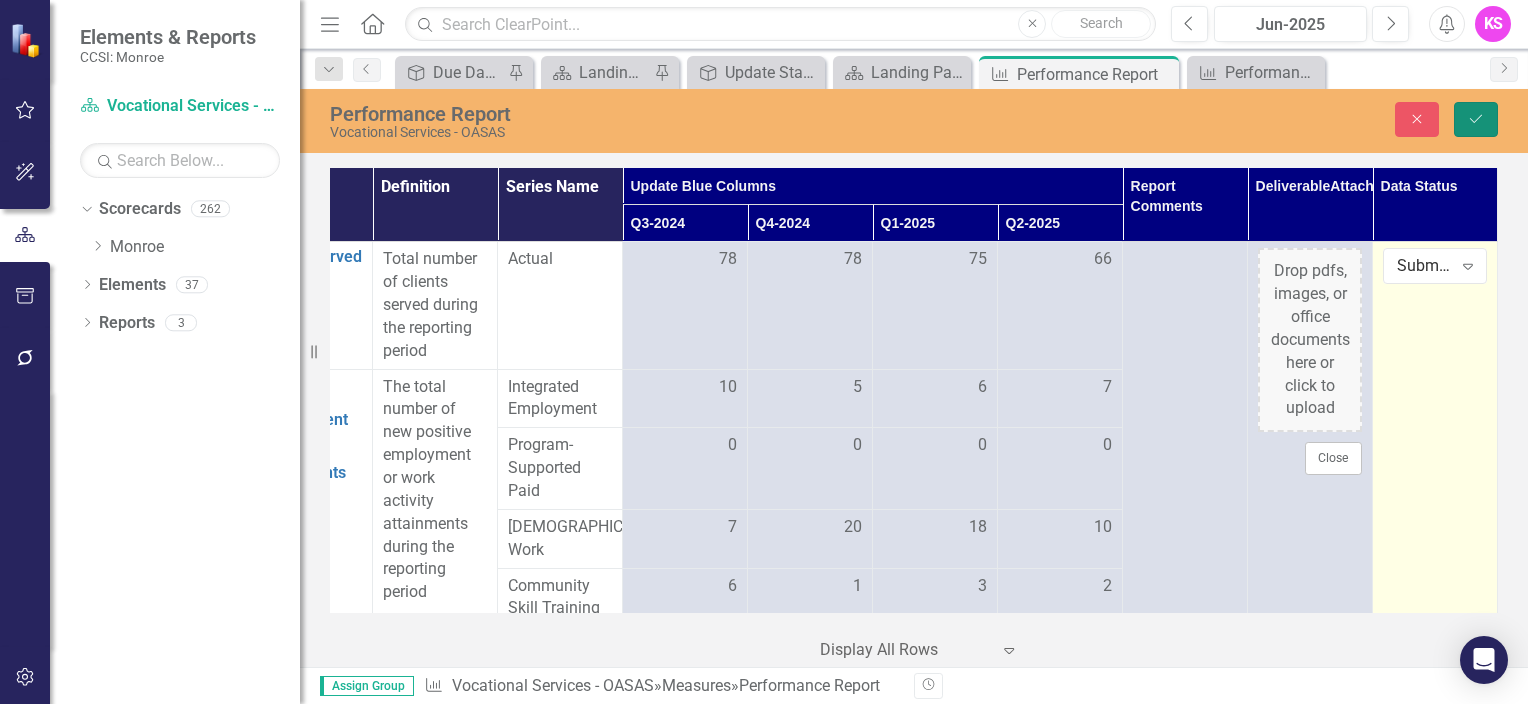 click on "Save" 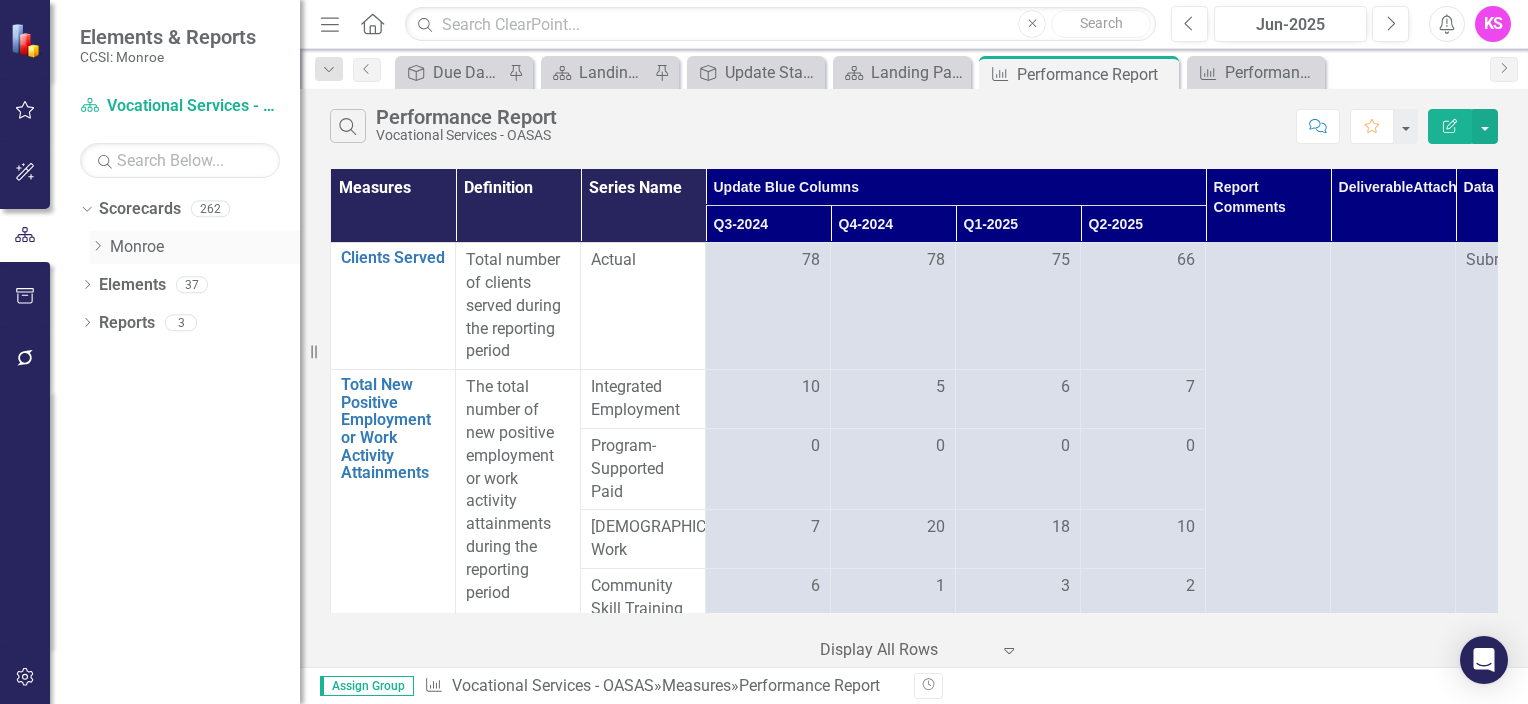 click on "Dropdown" 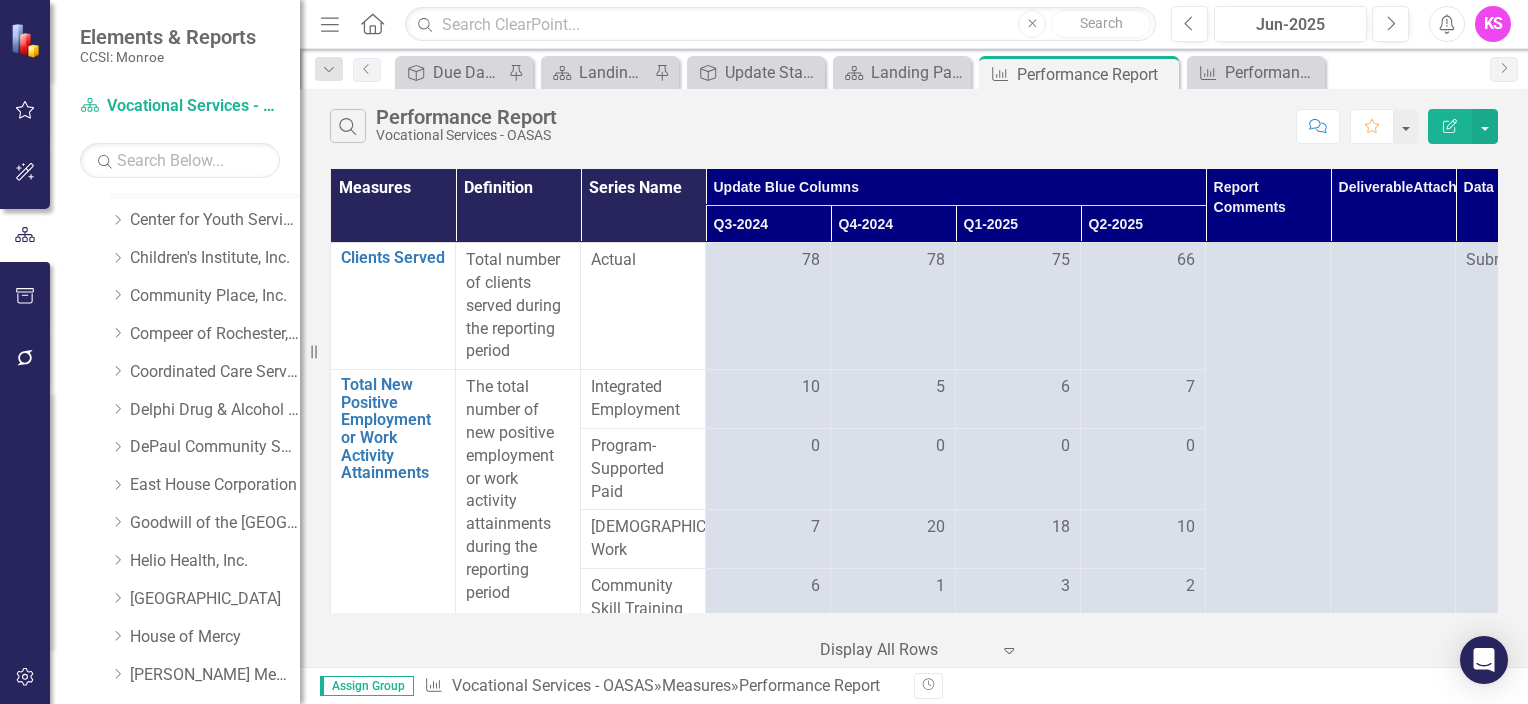 scroll, scrollTop: 200, scrollLeft: 0, axis: vertical 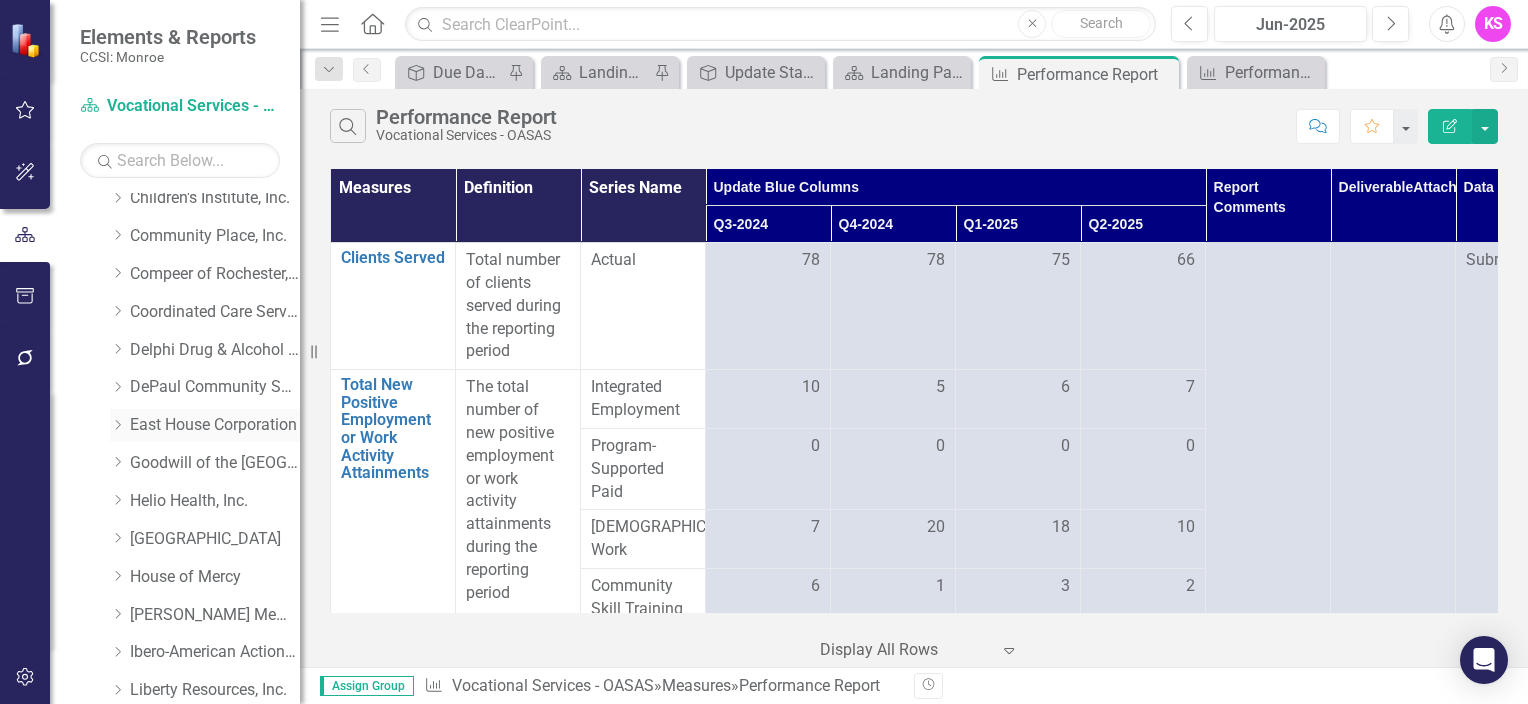 click on "Dropdown" 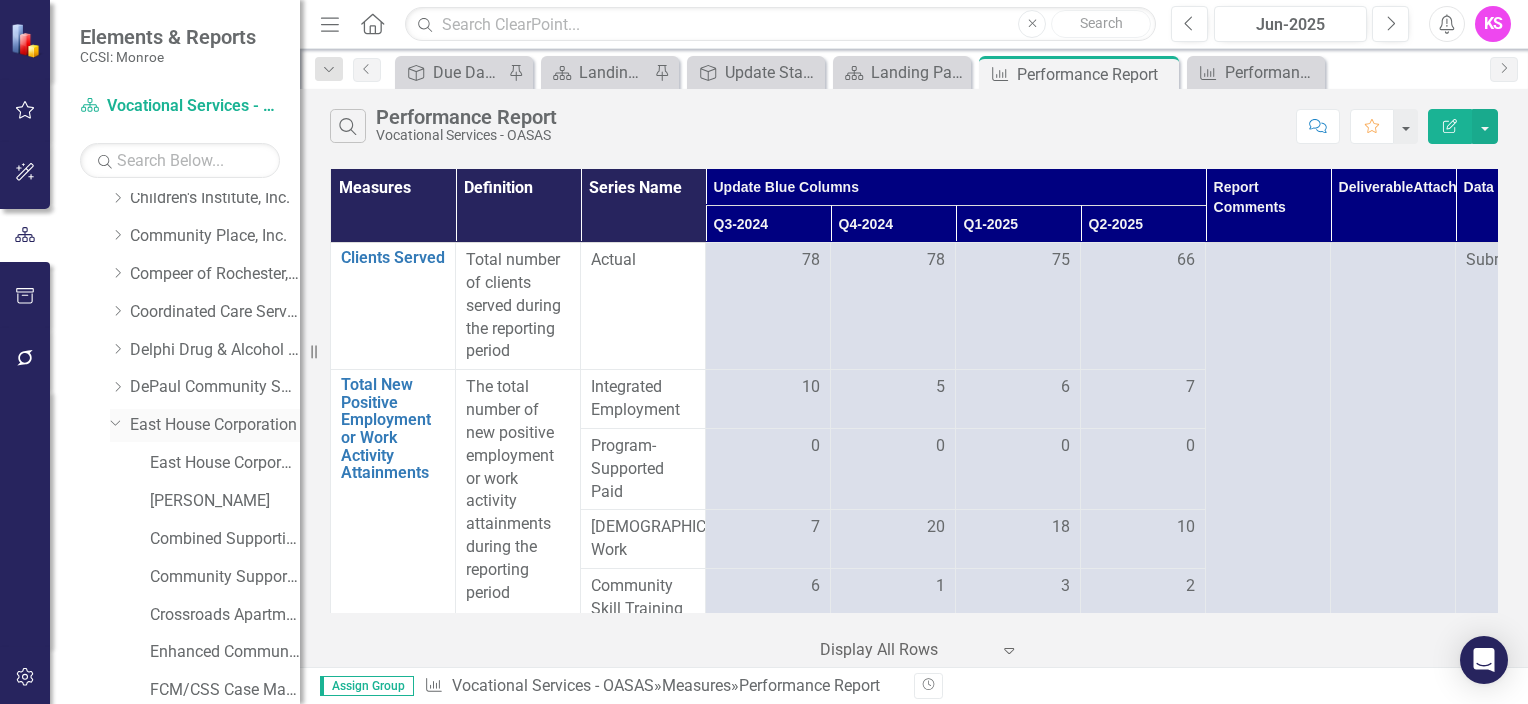 click on "East House Corporation" at bounding box center (215, 425) 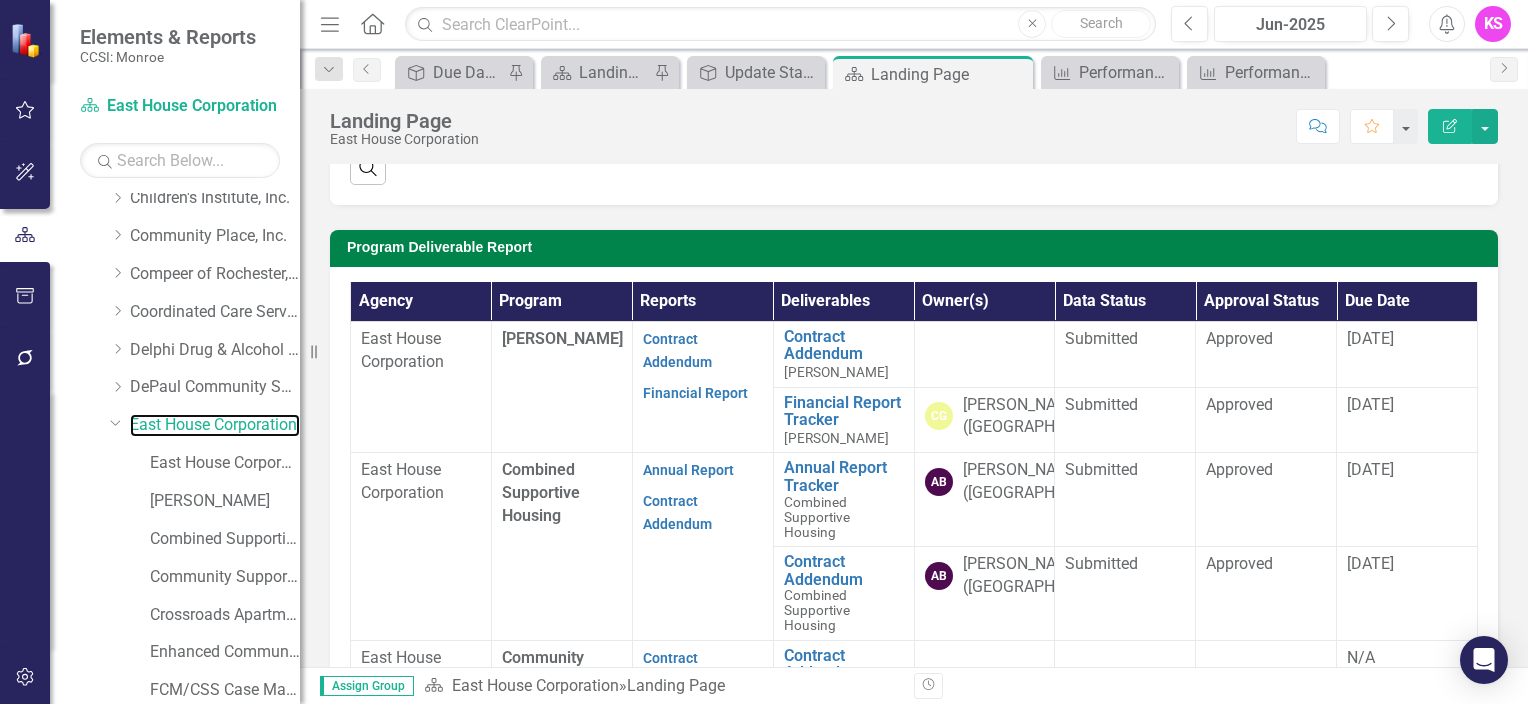 scroll, scrollTop: 500, scrollLeft: 0, axis: vertical 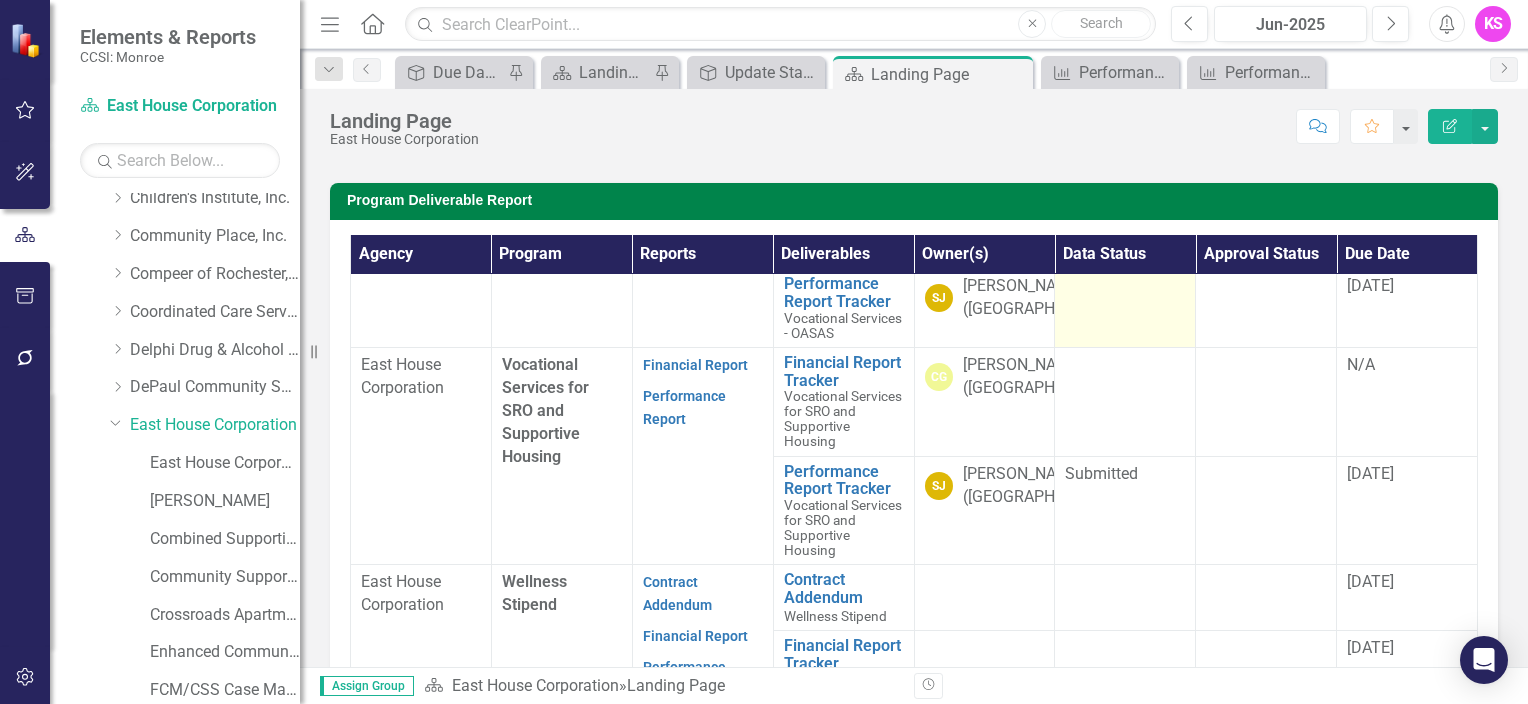 click at bounding box center (1125, 308) 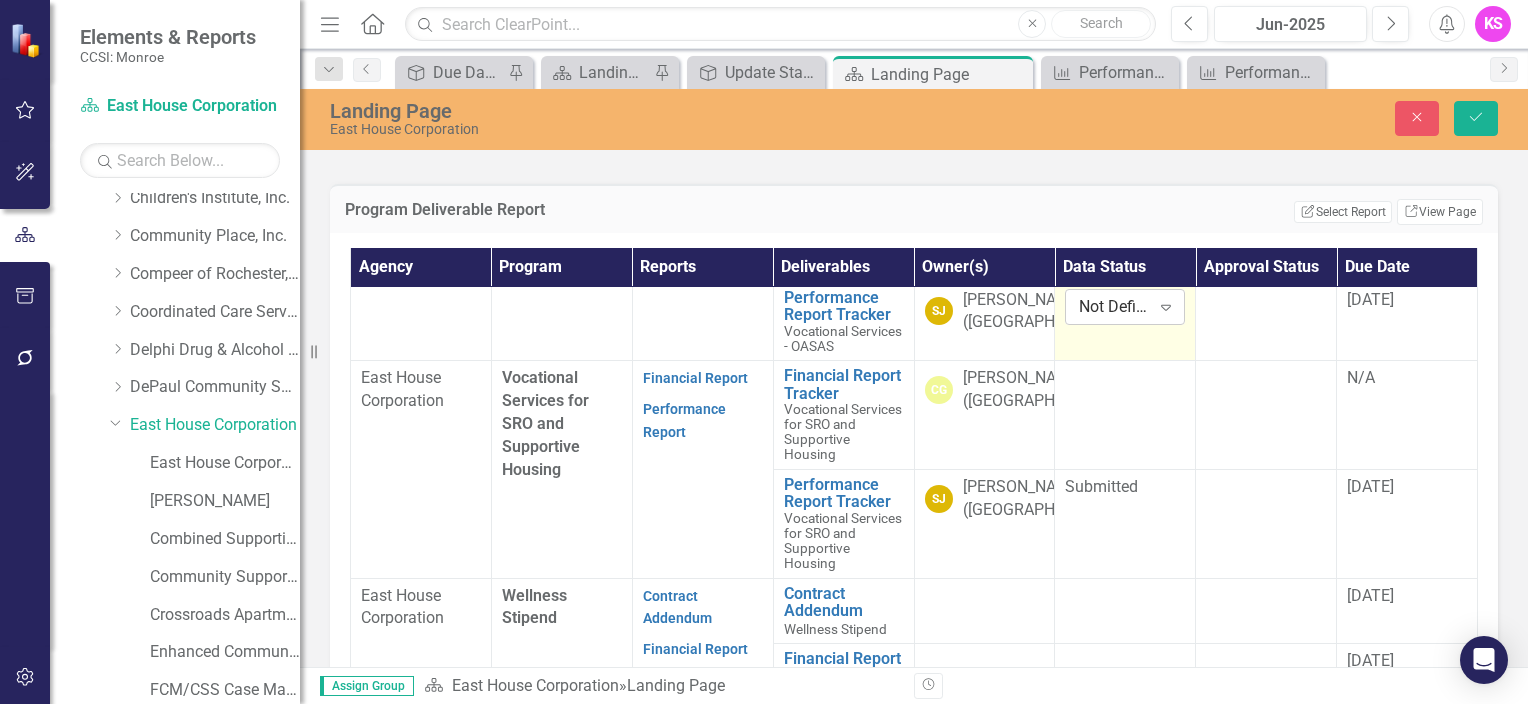 click on "Expand" 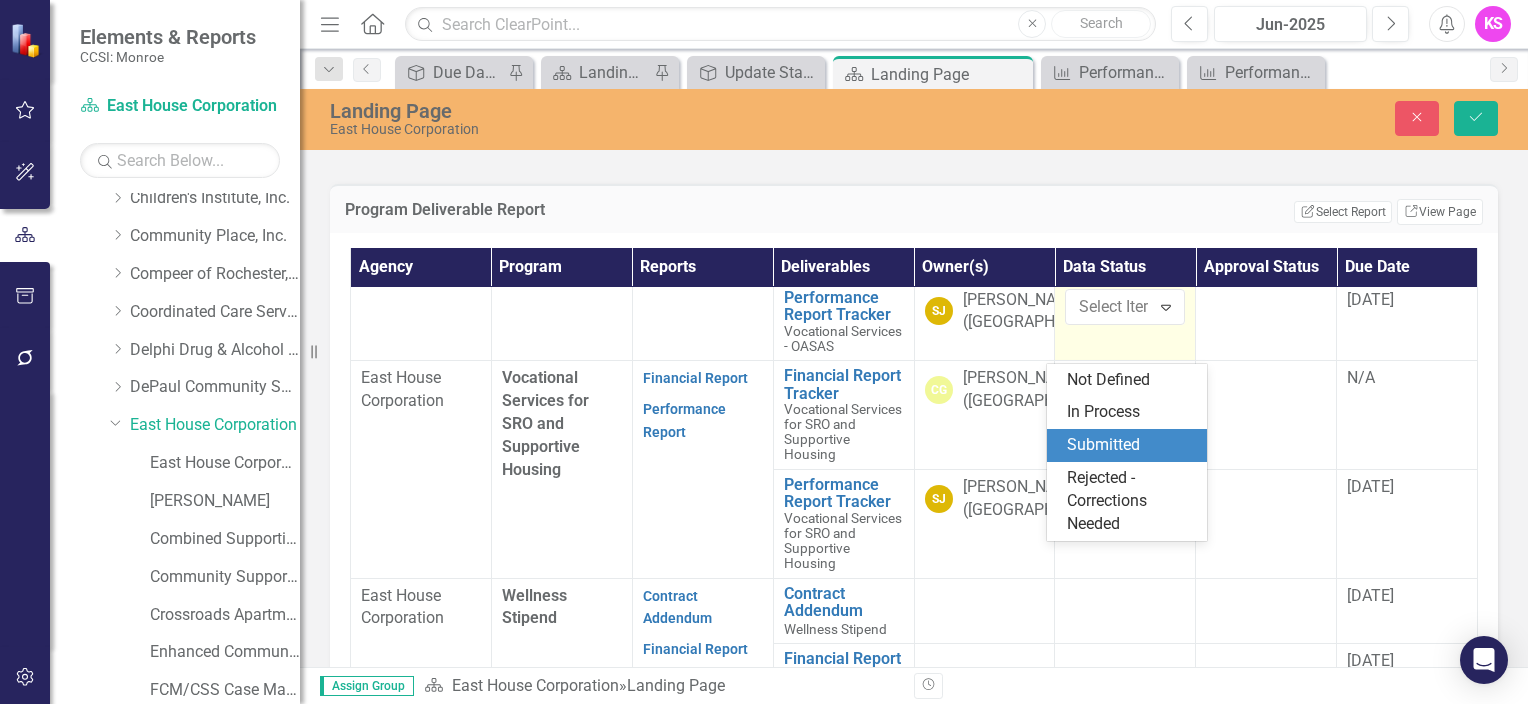 click on "Submitted" at bounding box center (1131, 445) 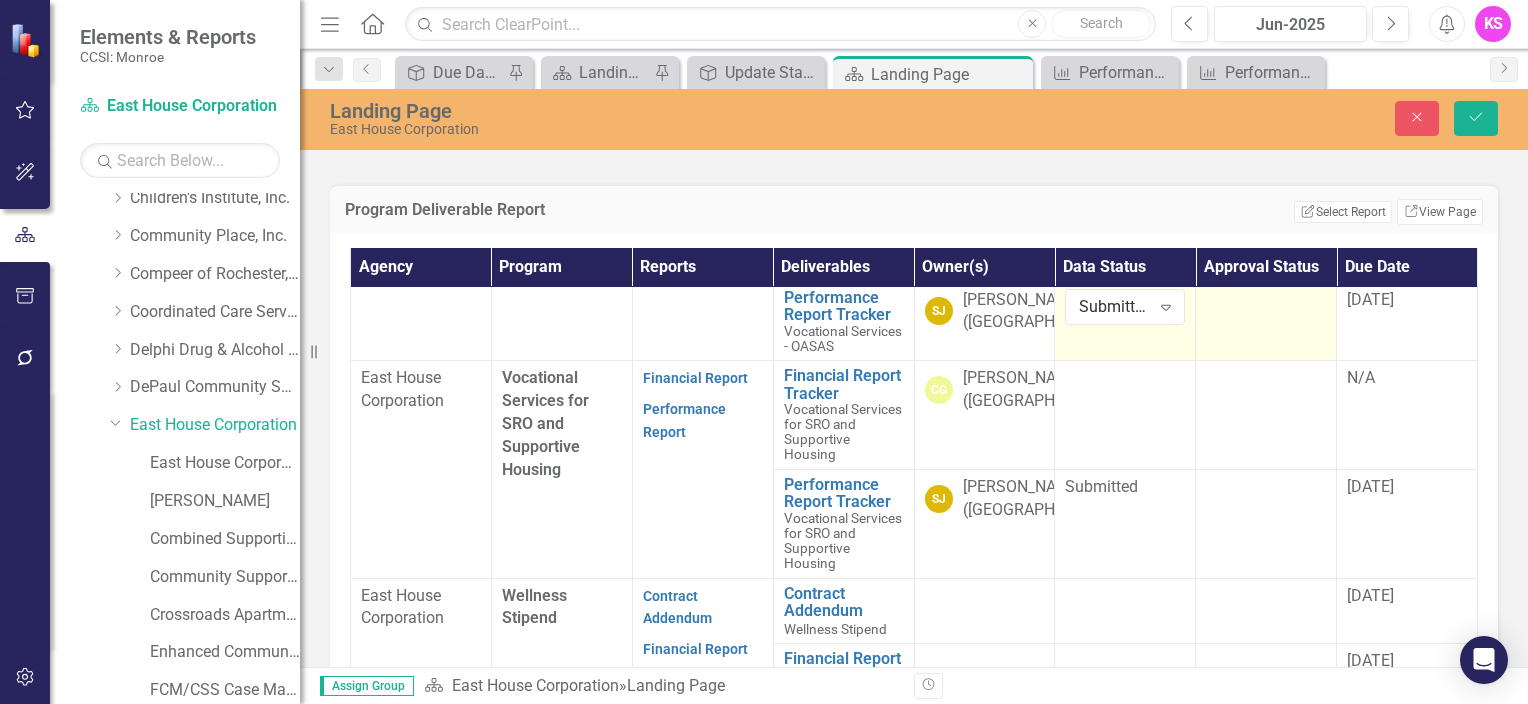 click at bounding box center [1266, 321] 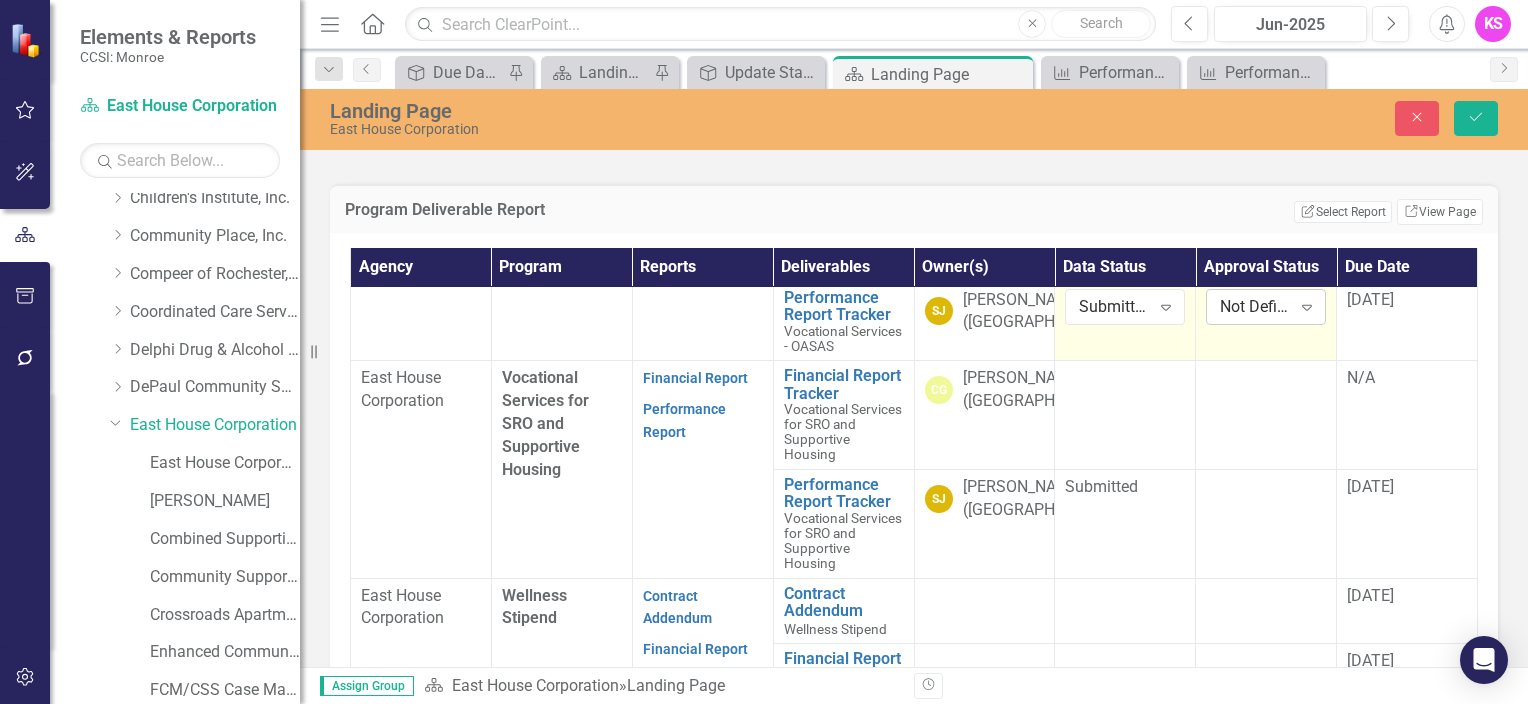 click 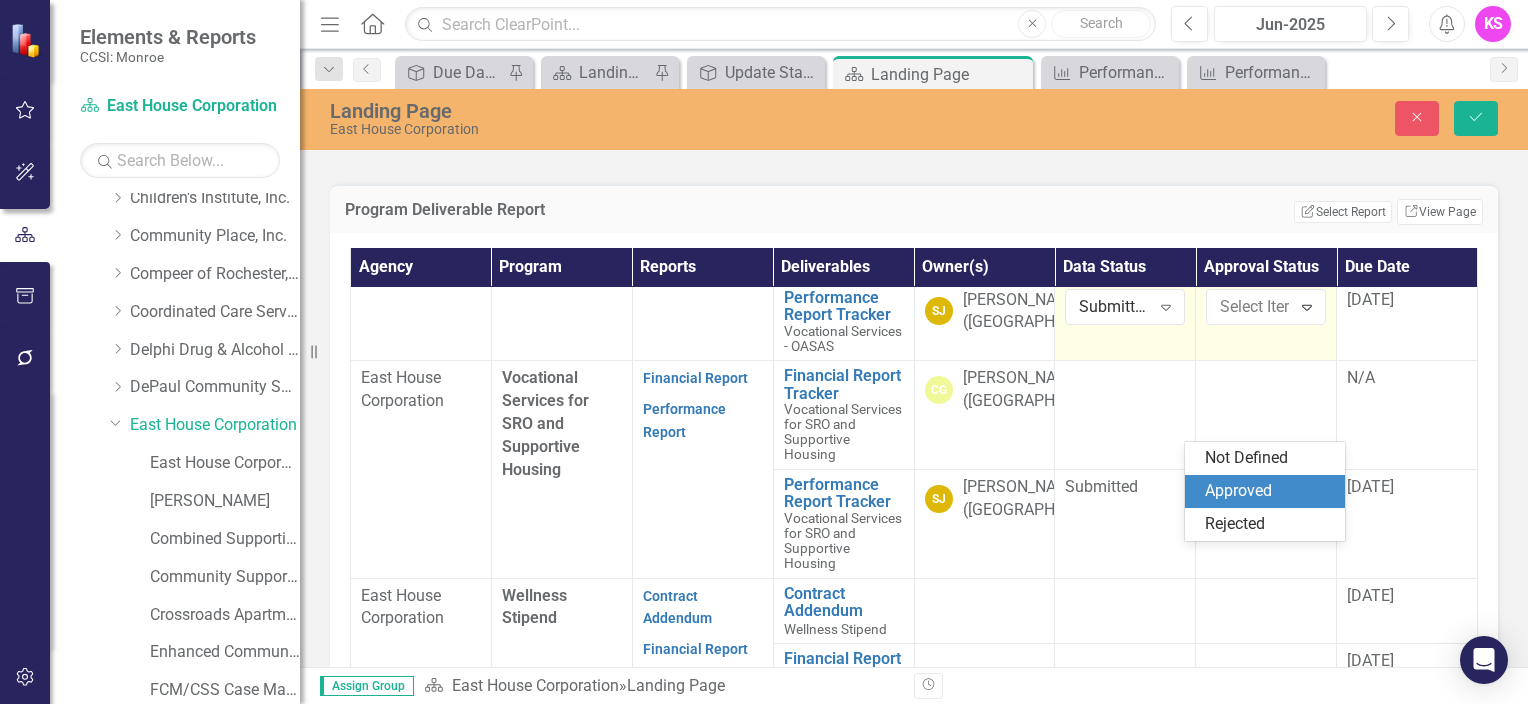 click on "Approved" at bounding box center (1269, 491) 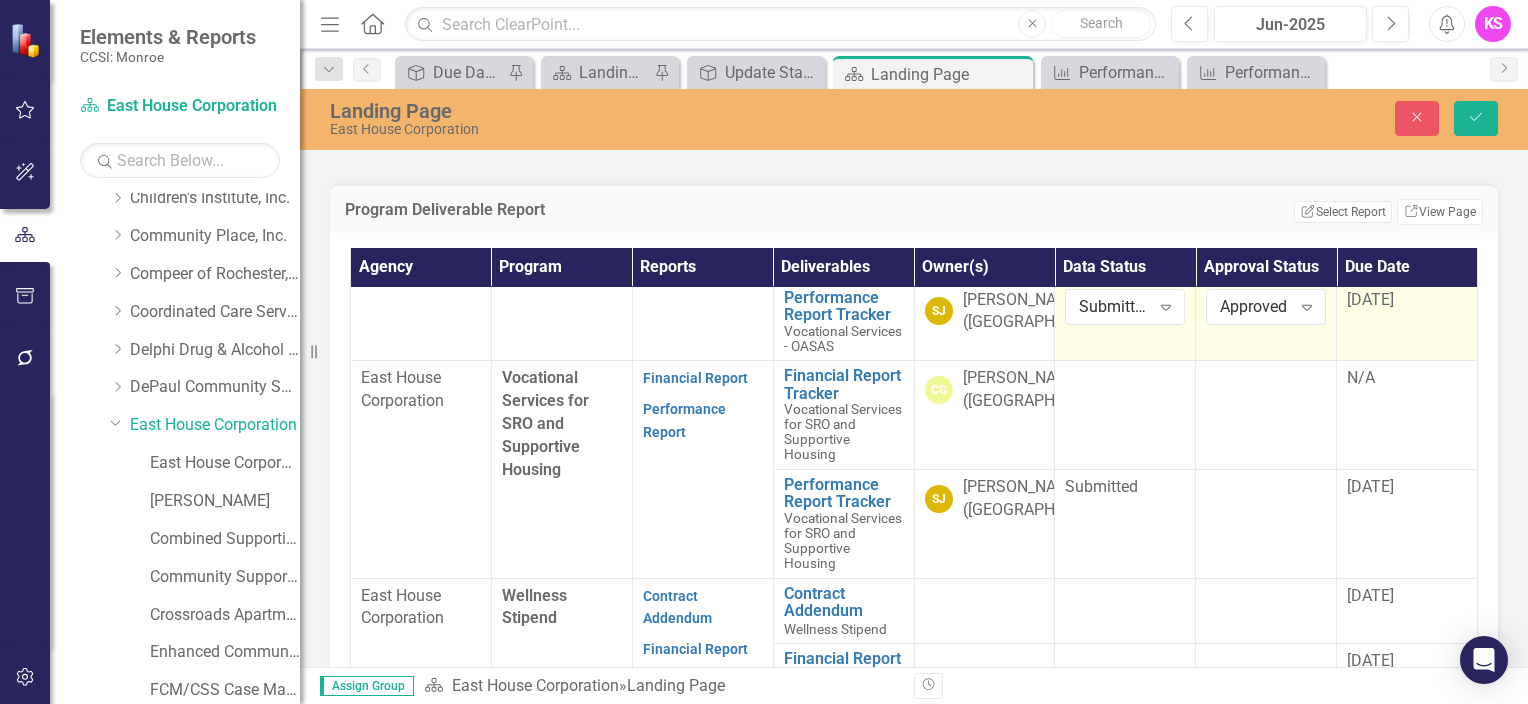 click on "[DATE]" at bounding box center (1407, 300) 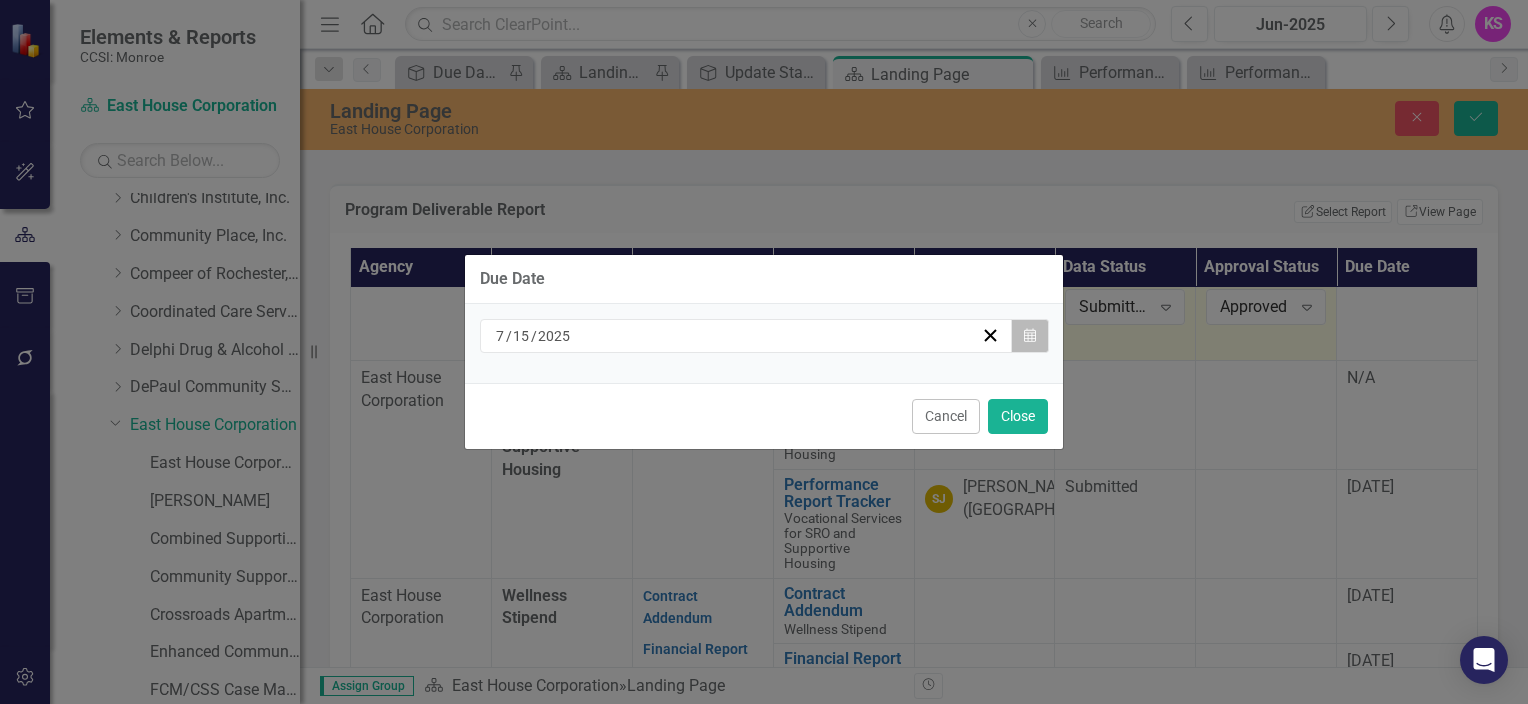 click 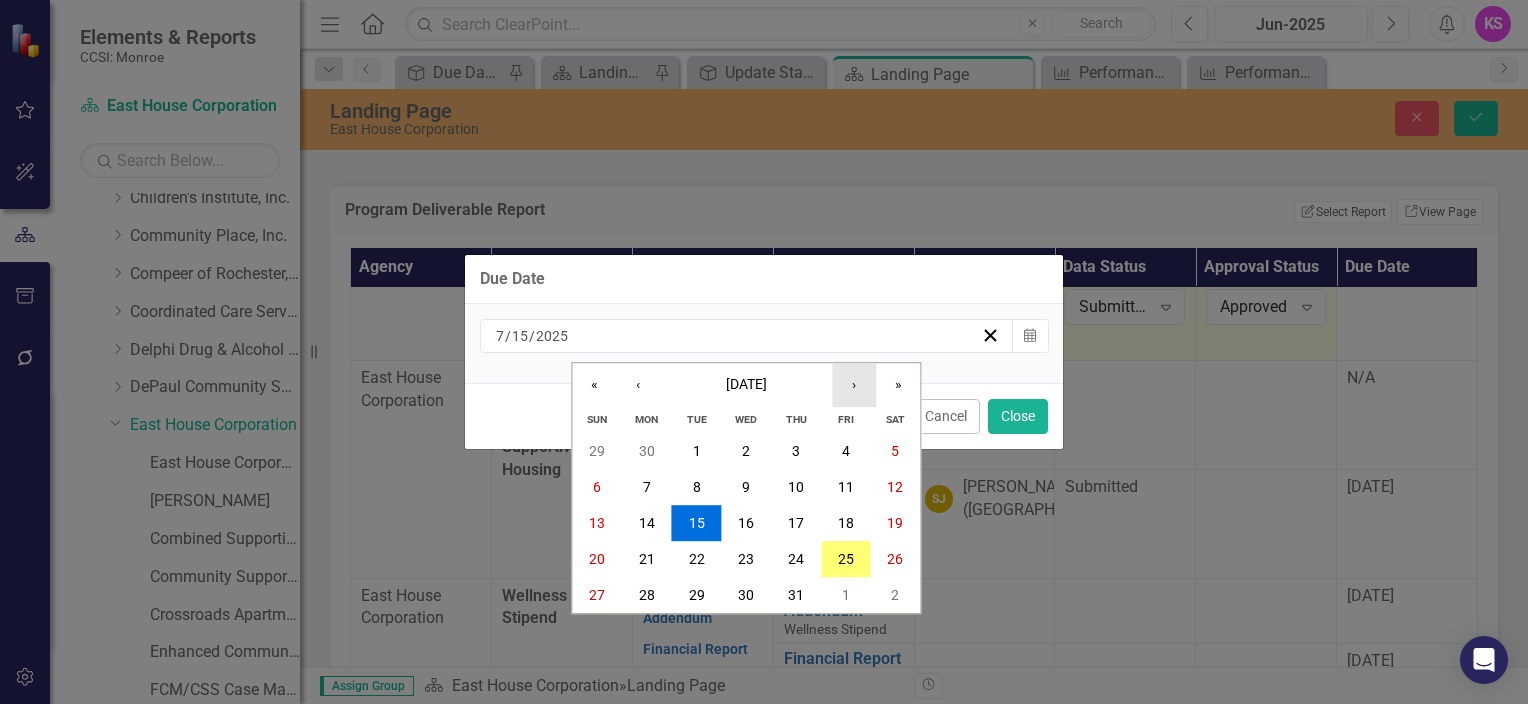 click on "›" at bounding box center [854, 385] 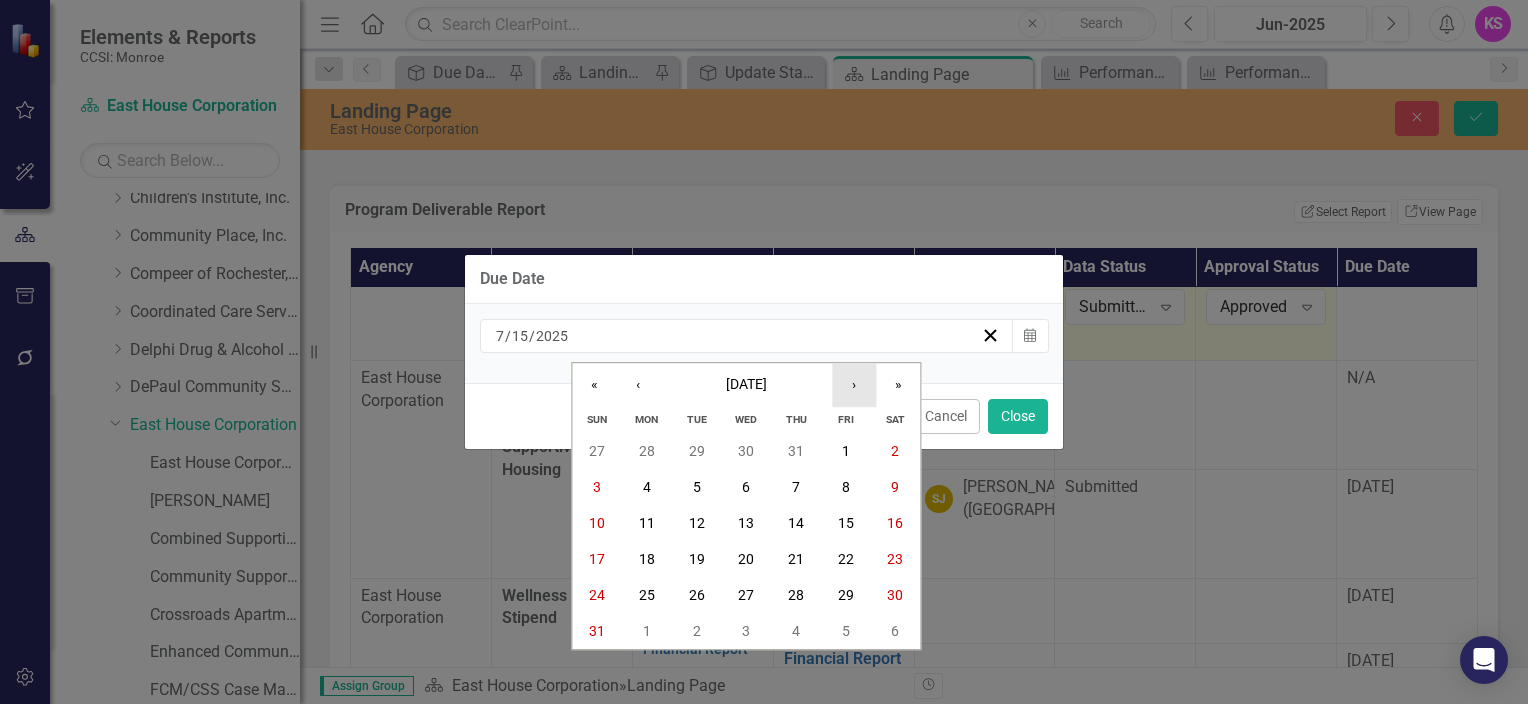 click on "›" at bounding box center [854, 385] 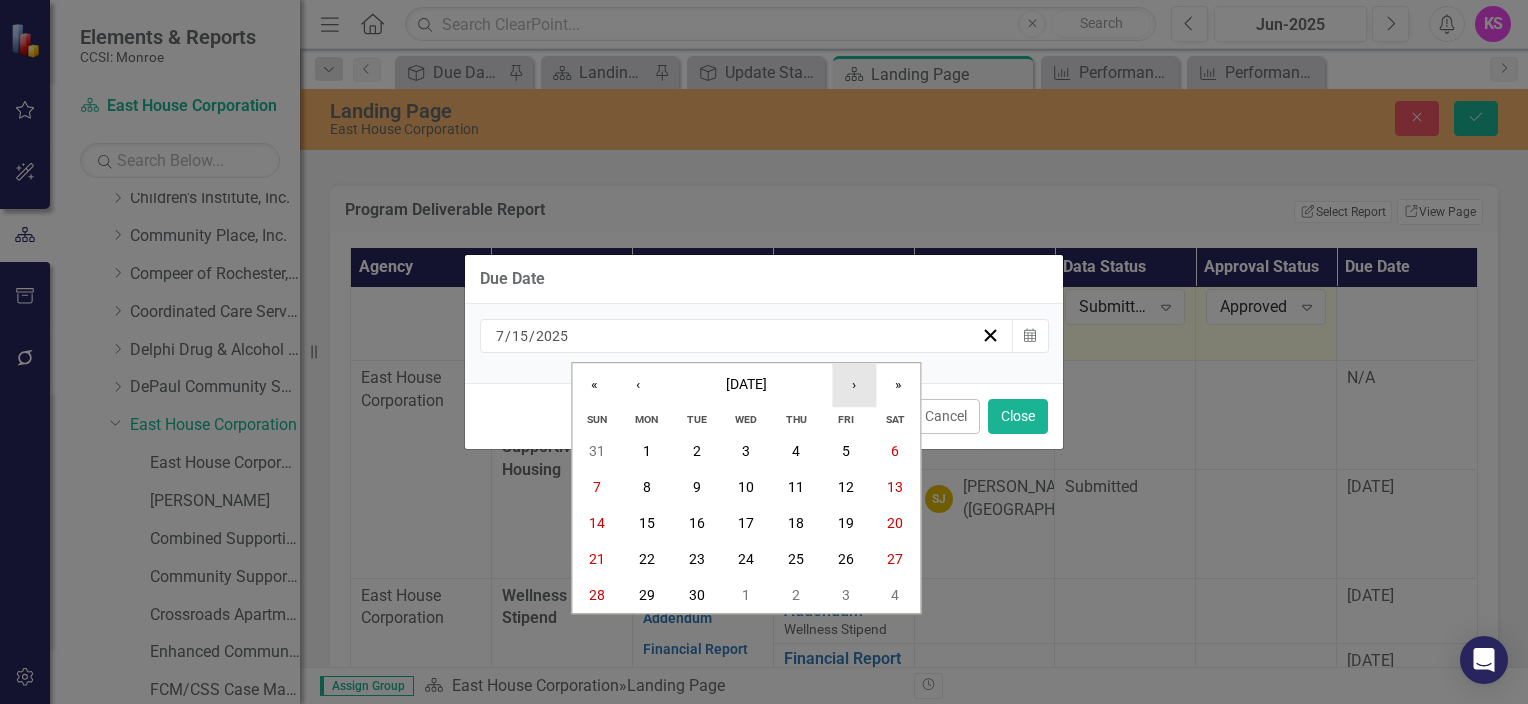 click on "›" at bounding box center (854, 385) 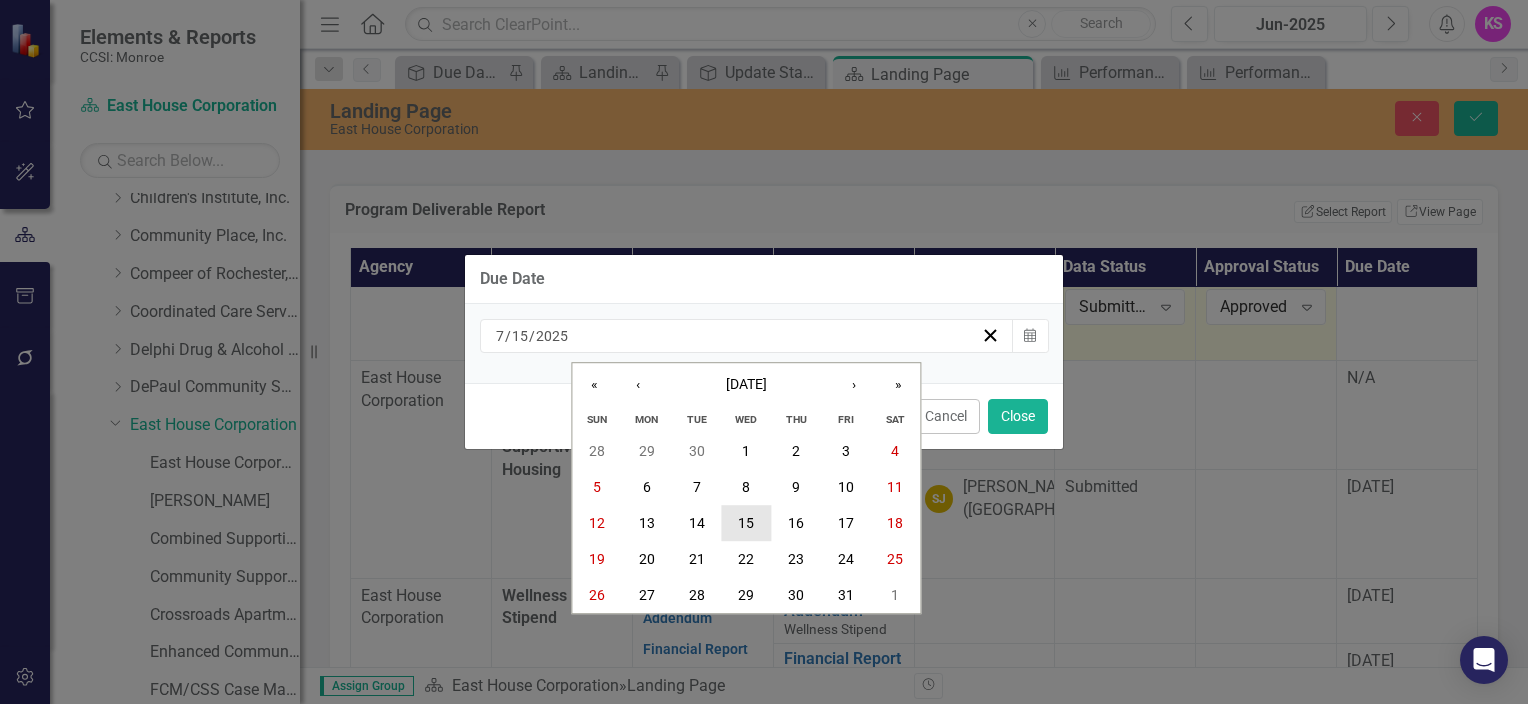 click on "15" at bounding box center [746, 524] 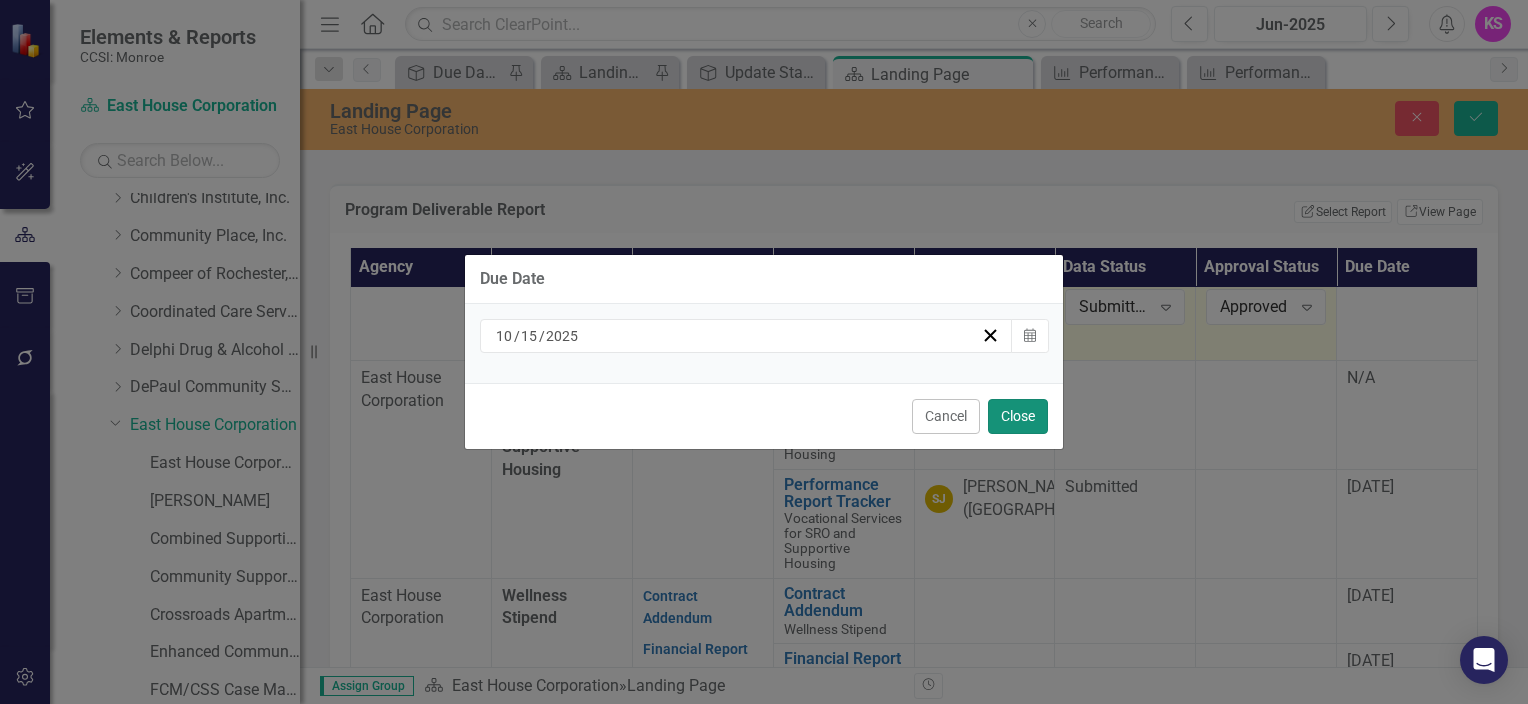click on "Close" at bounding box center (1018, 416) 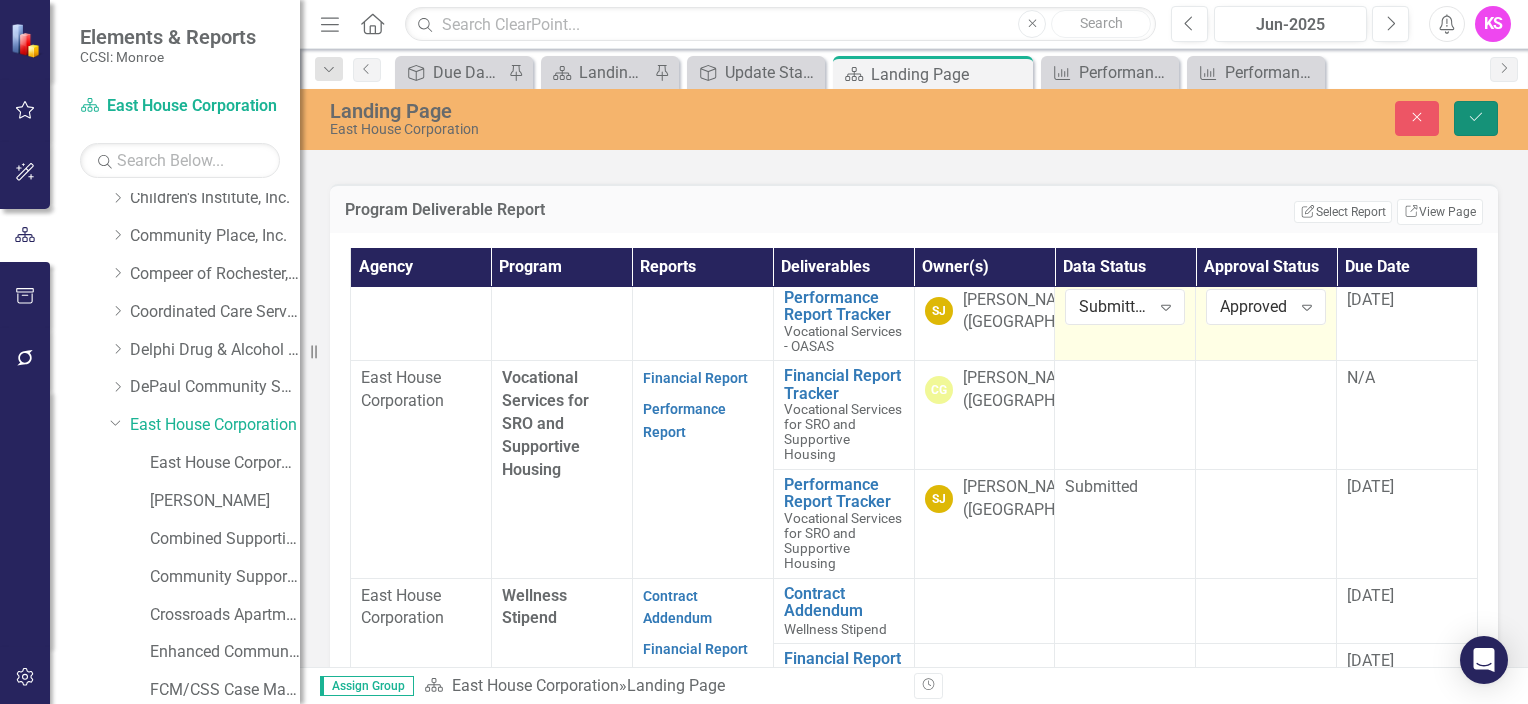 click on "Save" 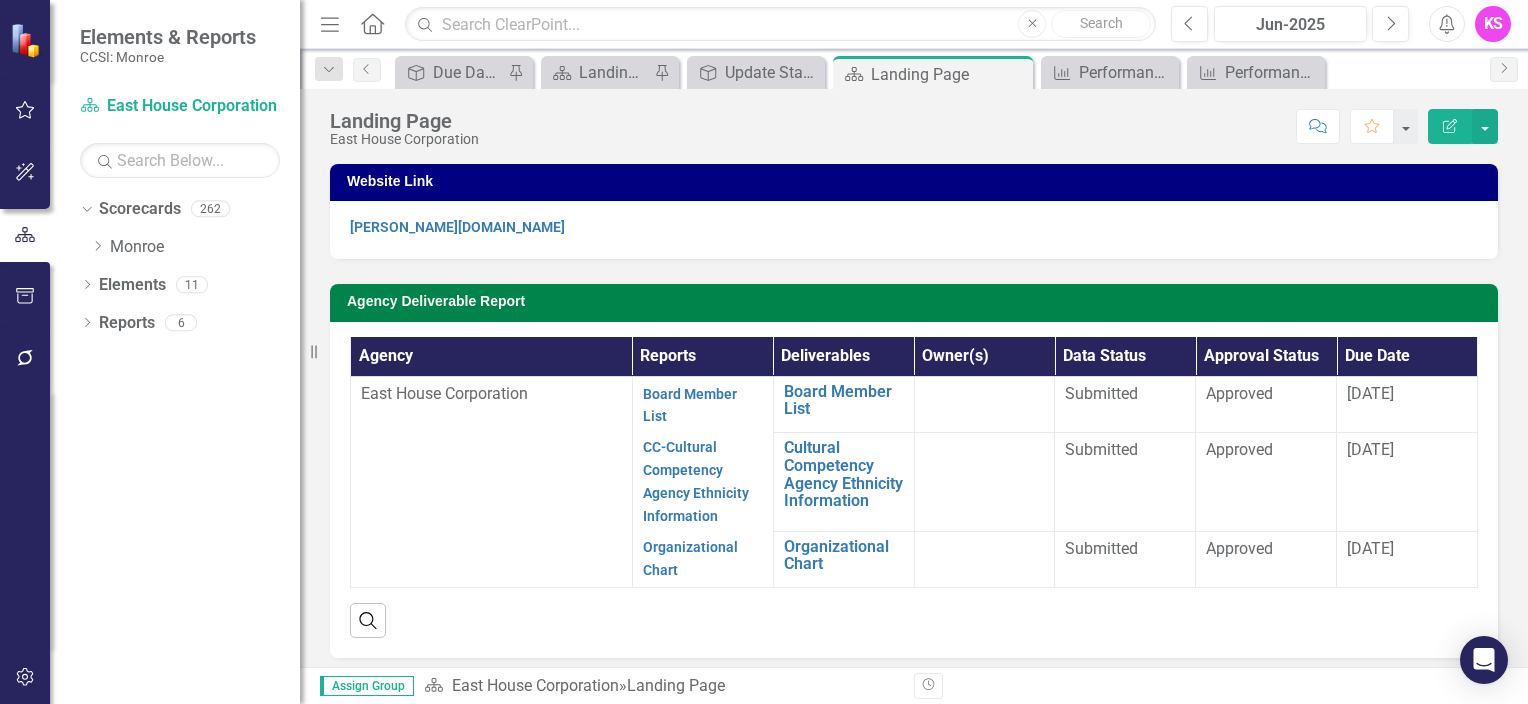 scroll, scrollTop: 0, scrollLeft: 0, axis: both 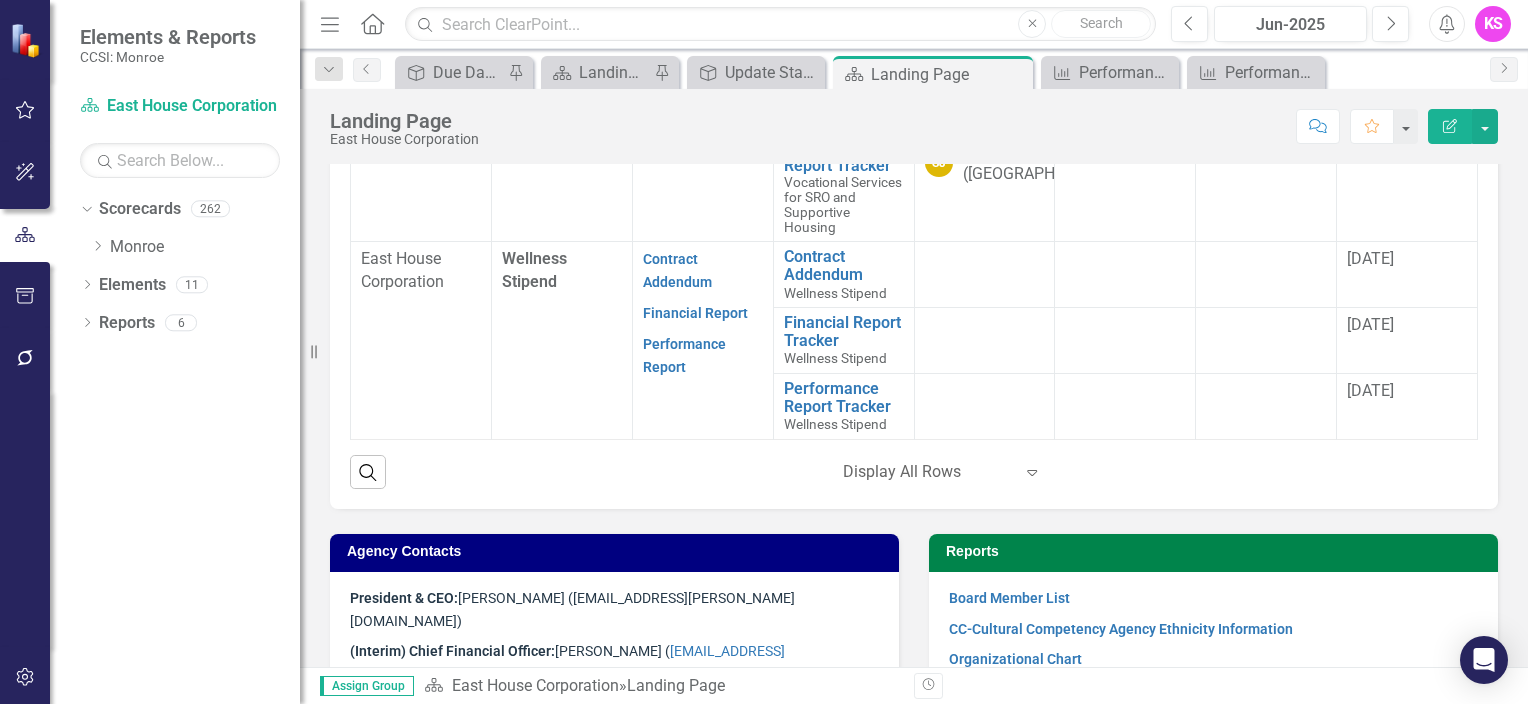 click on "Performance Report" at bounding box center [684, -579] 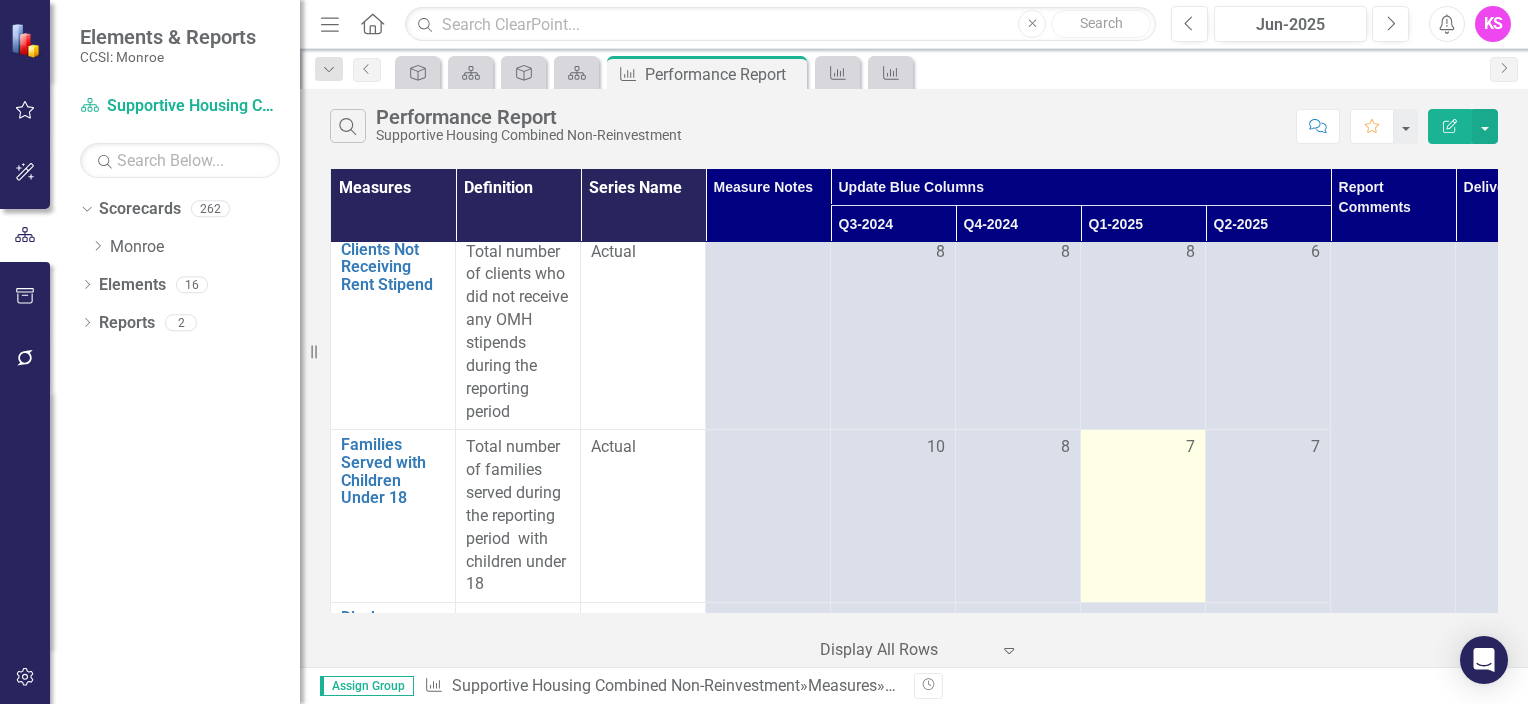 scroll, scrollTop: 800, scrollLeft: 0, axis: vertical 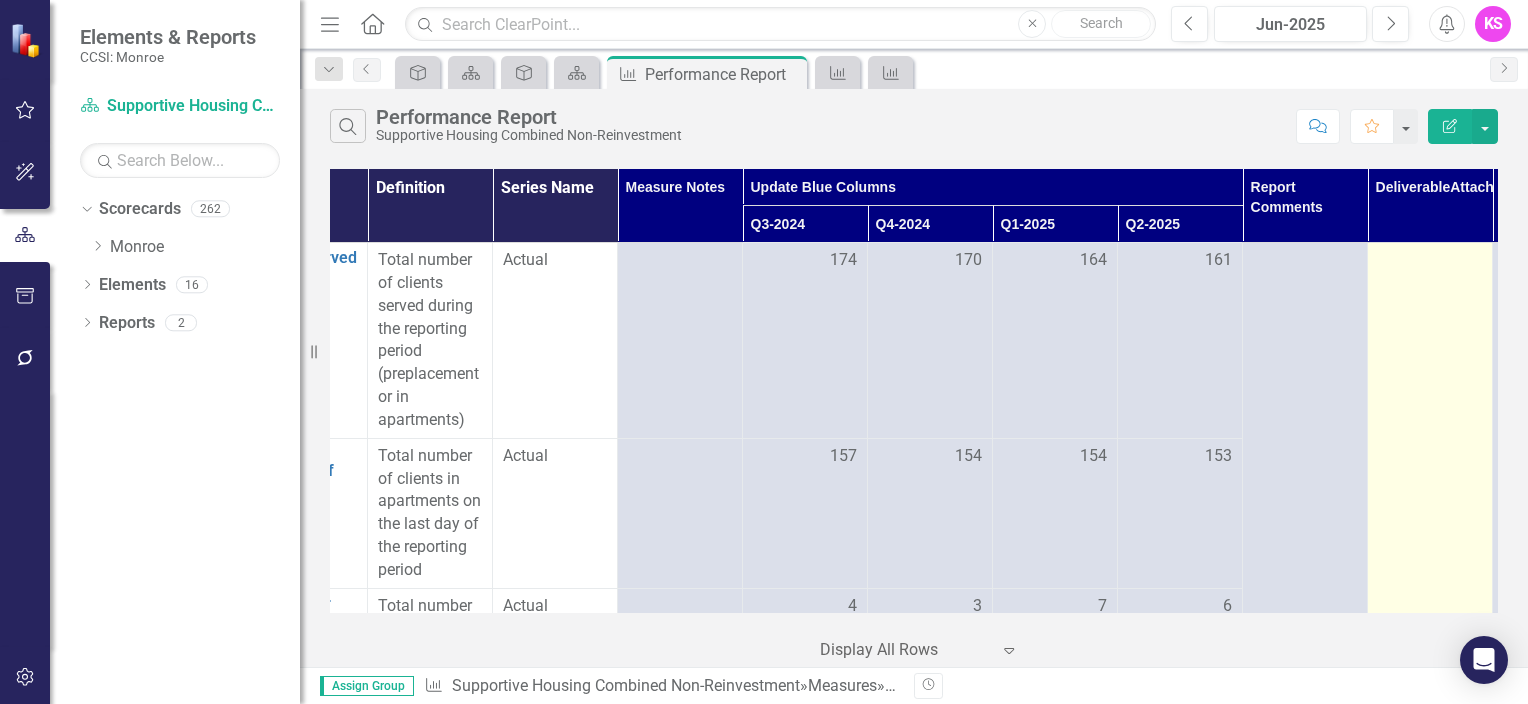 click at bounding box center [1430, 1797] 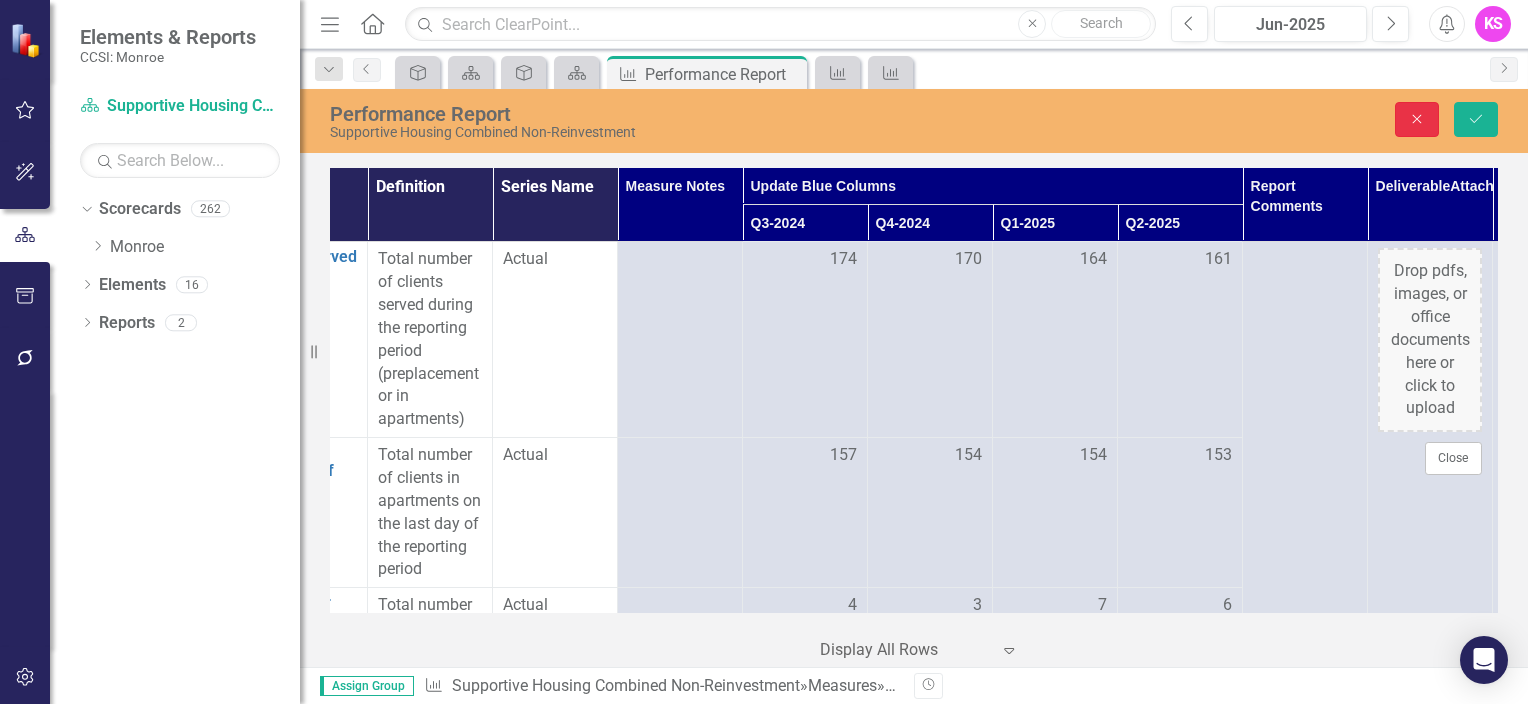 click on "Close" at bounding box center [1417, 119] 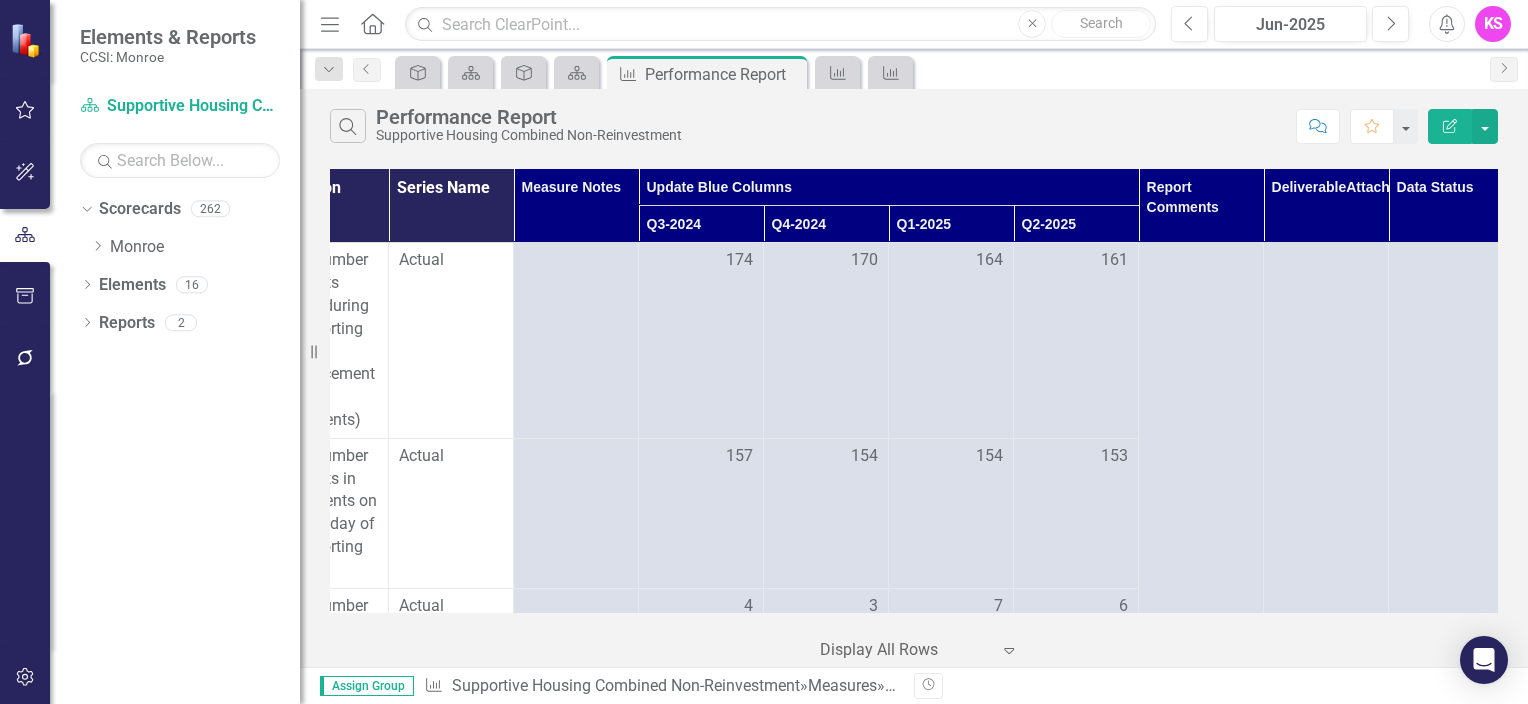 scroll, scrollTop: 0, scrollLeft: 221, axis: horizontal 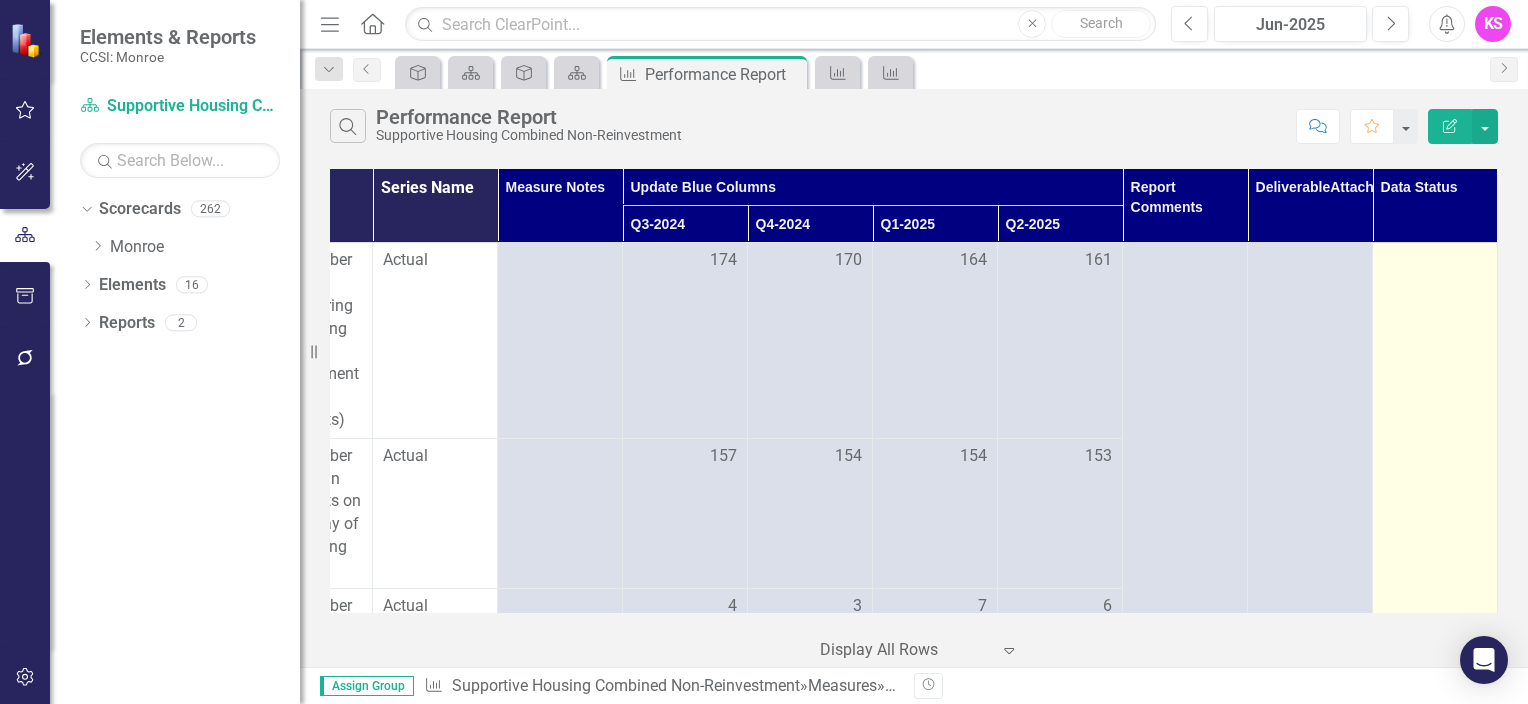 click at bounding box center (1435, 261) 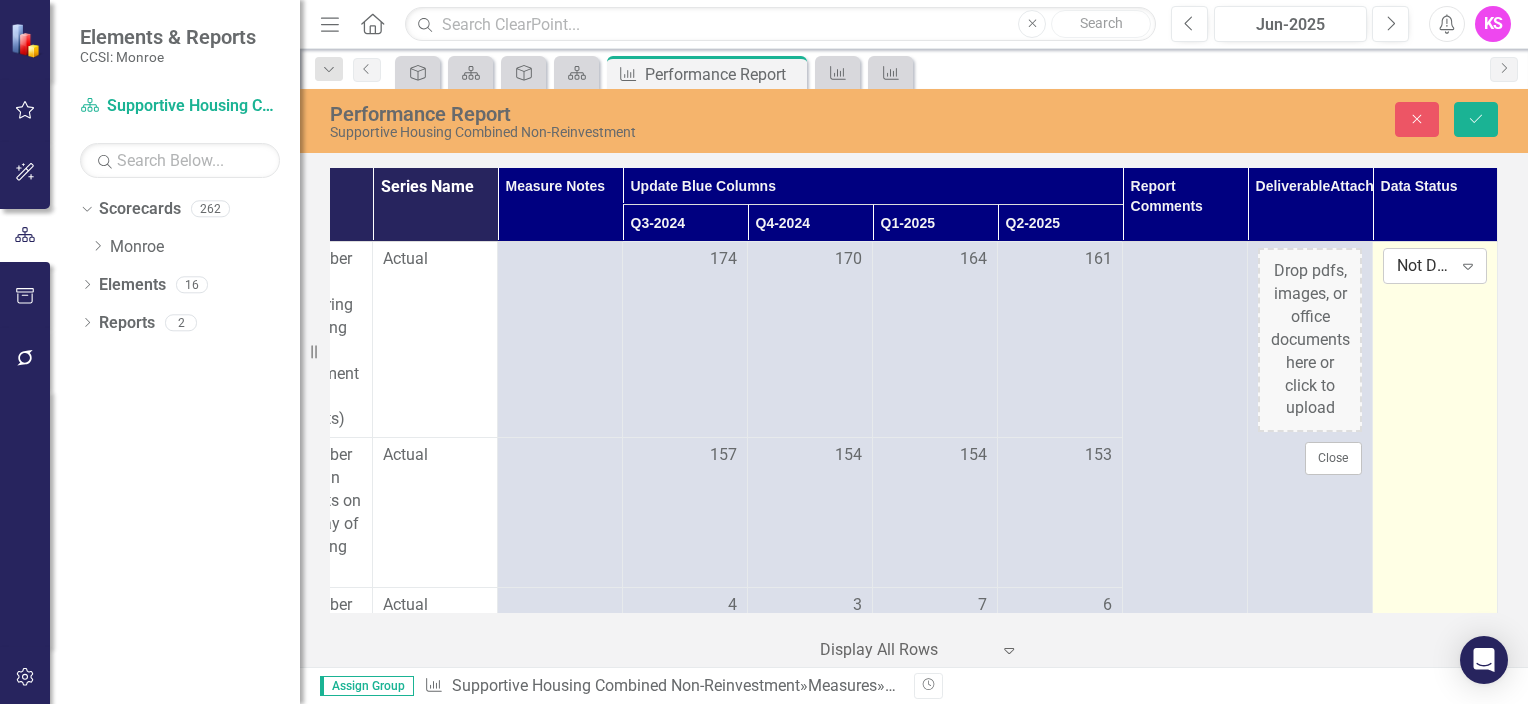 drag, startPoint x: 1421, startPoint y: 266, endPoint x: 1456, endPoint y: 264, distance: 35.057095 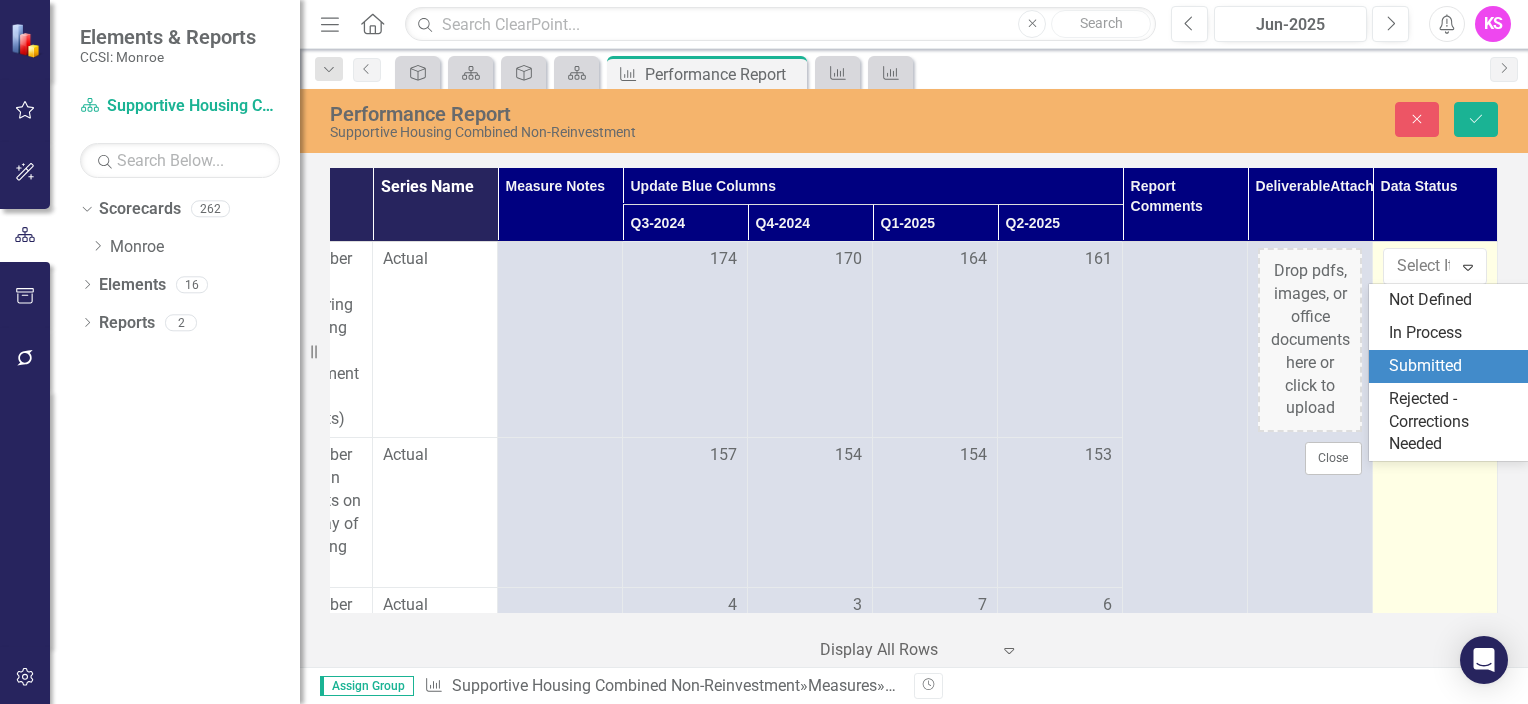 click on "Submitted" at bounding box center (1453, 366) 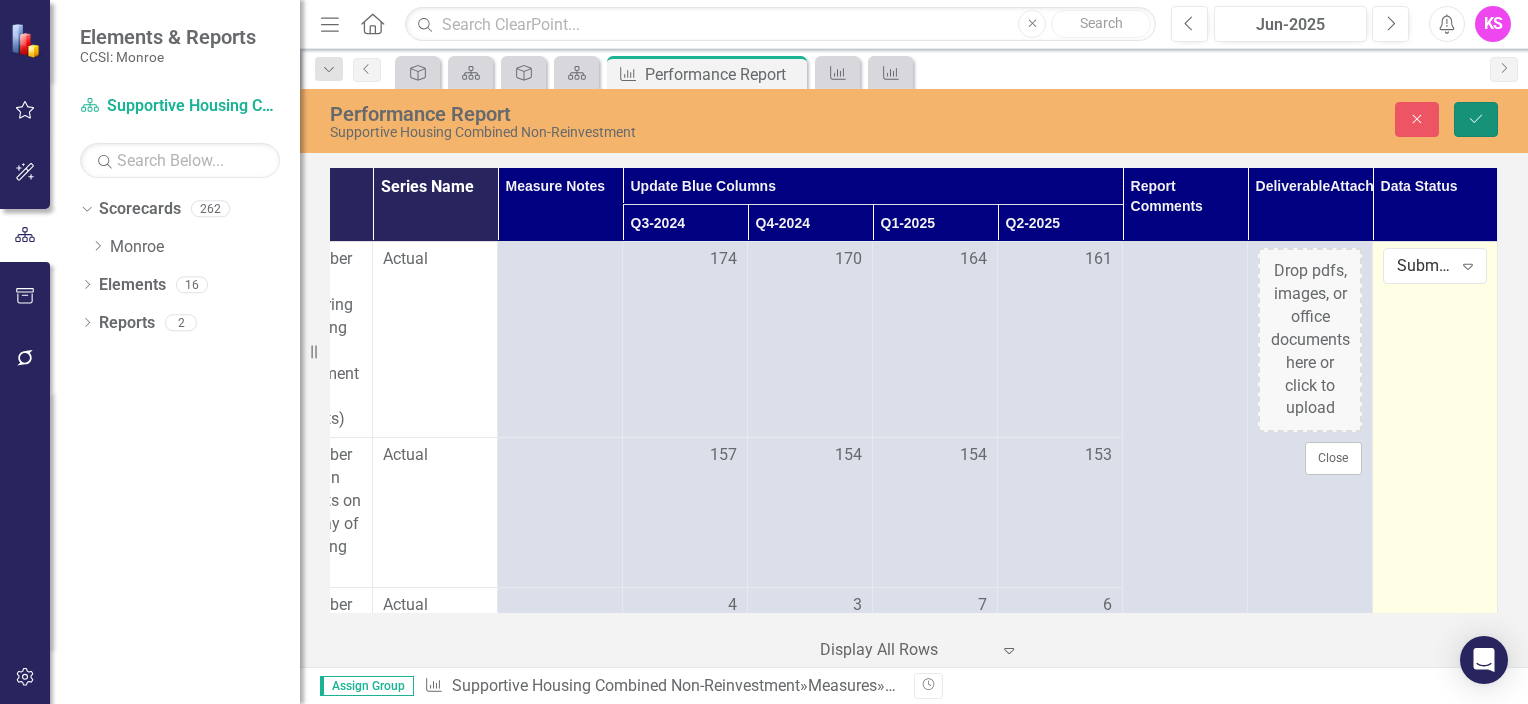 click on "Save" at bounding box center (1476, 119) 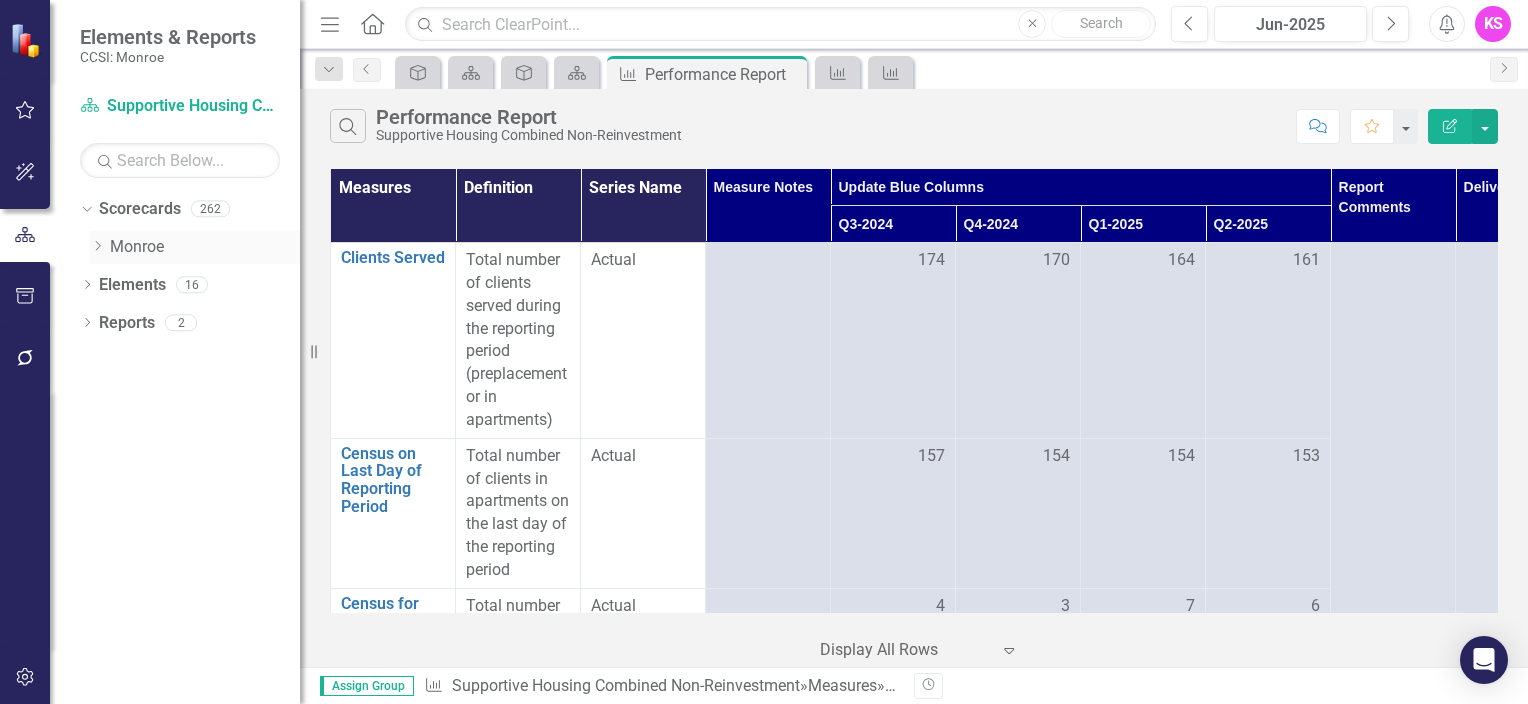 click on "Dropdown" 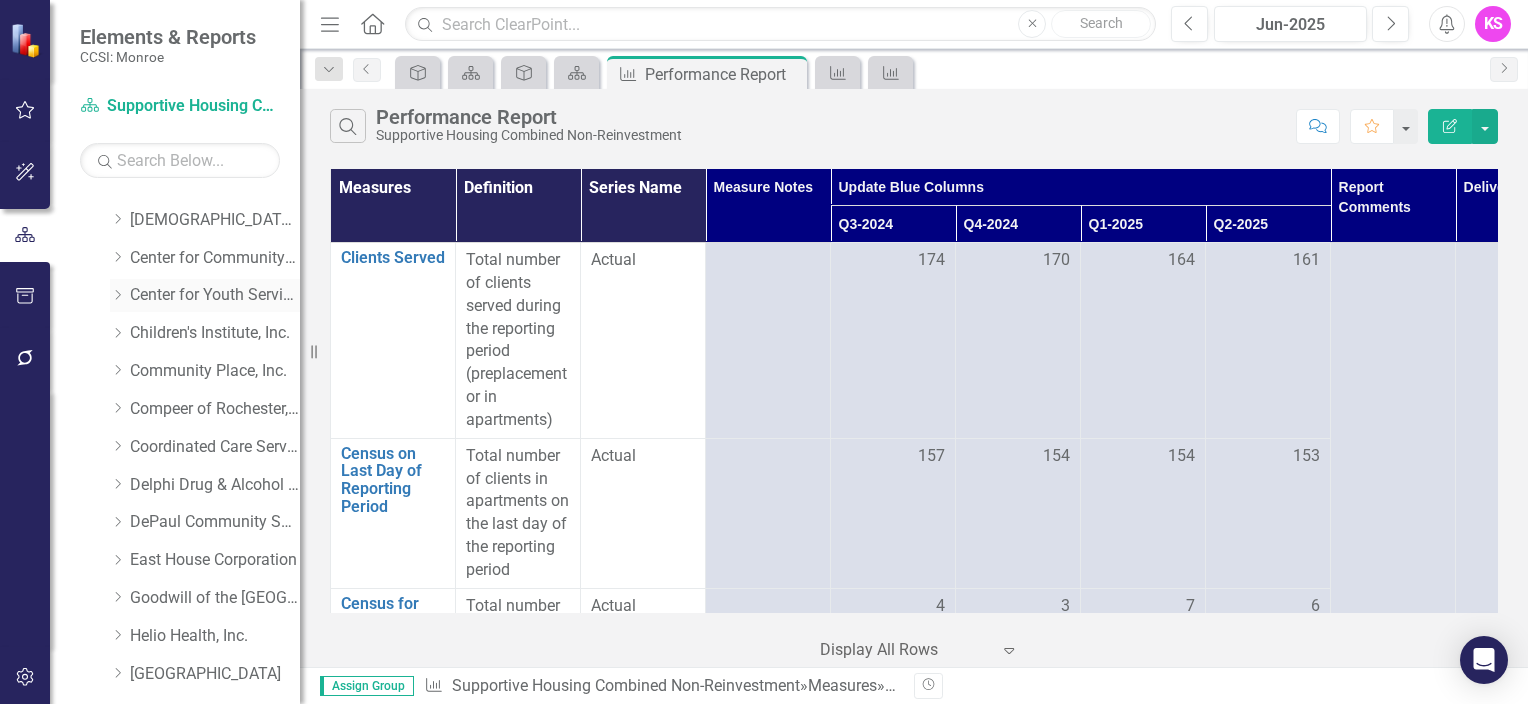 scroll, scrollTop: 100, scrollLeft: 0, axis: vertical 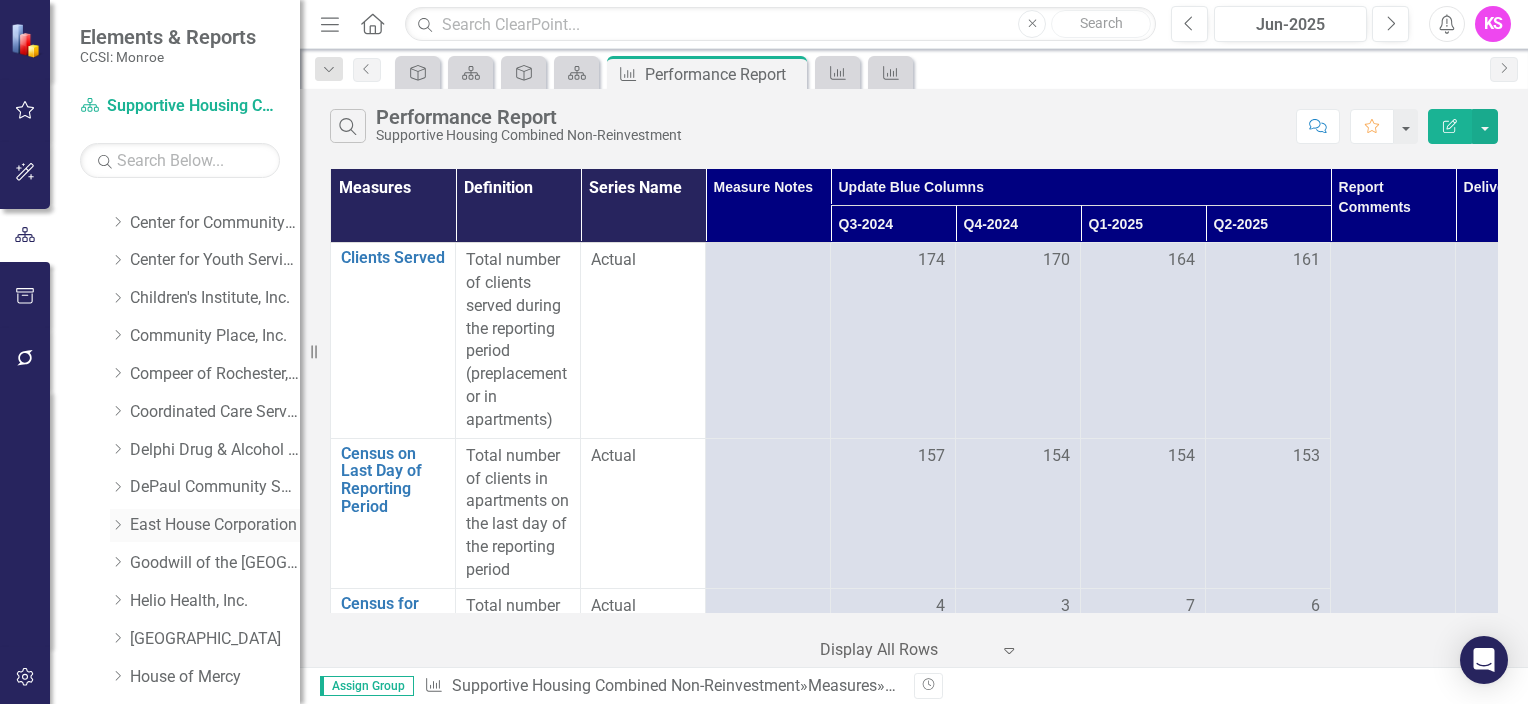click on "East House Corporation" at bounding box center (215, 525) 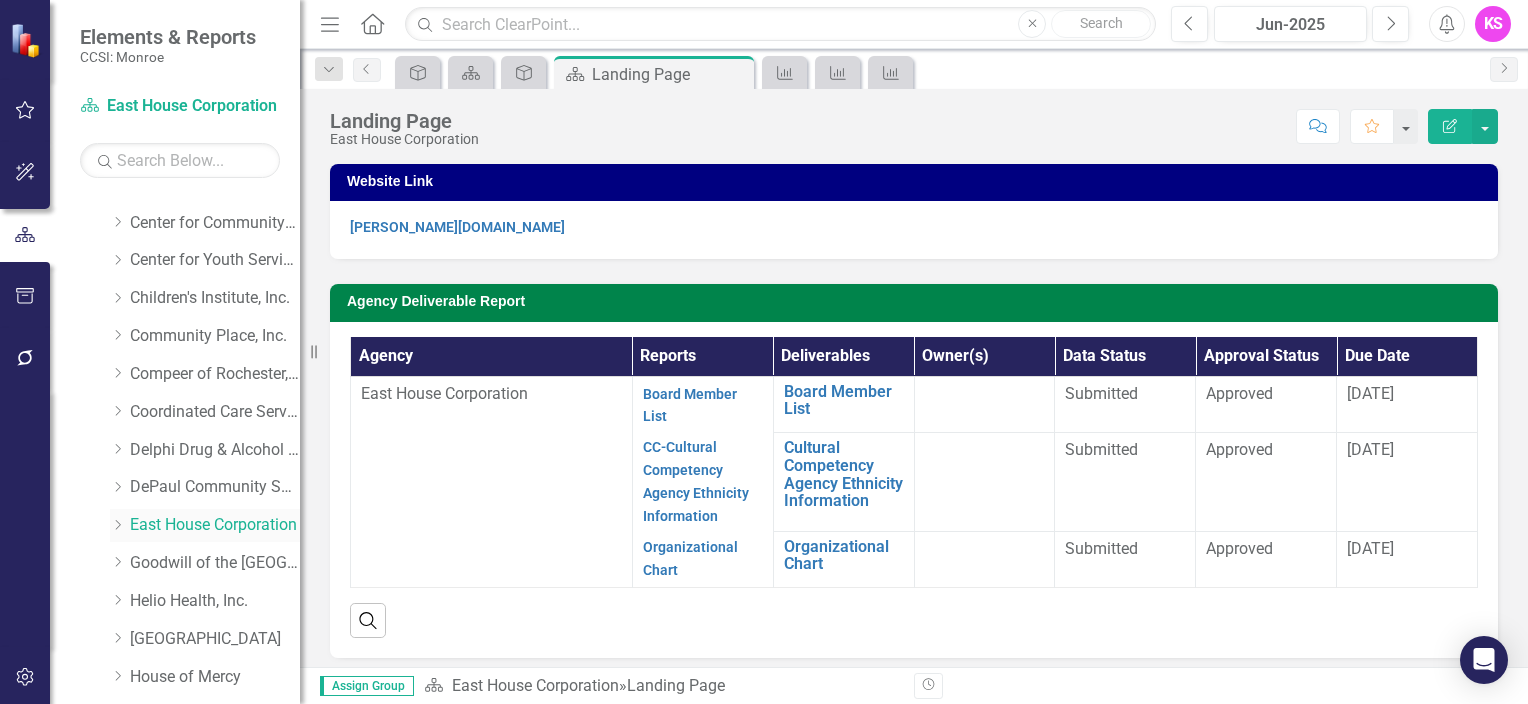 click on "Dropdown" 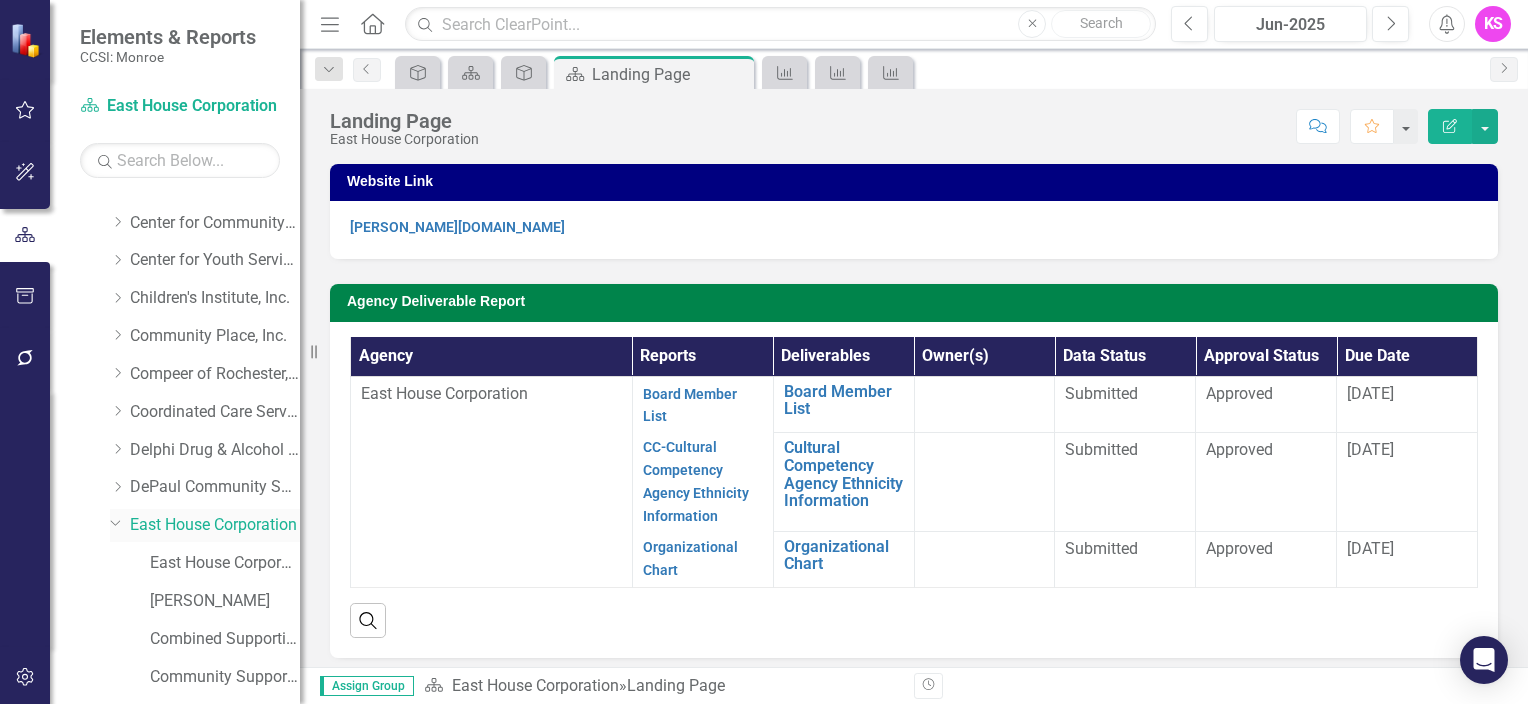 click on "East House Corporation" at bounding box center (215, 525) 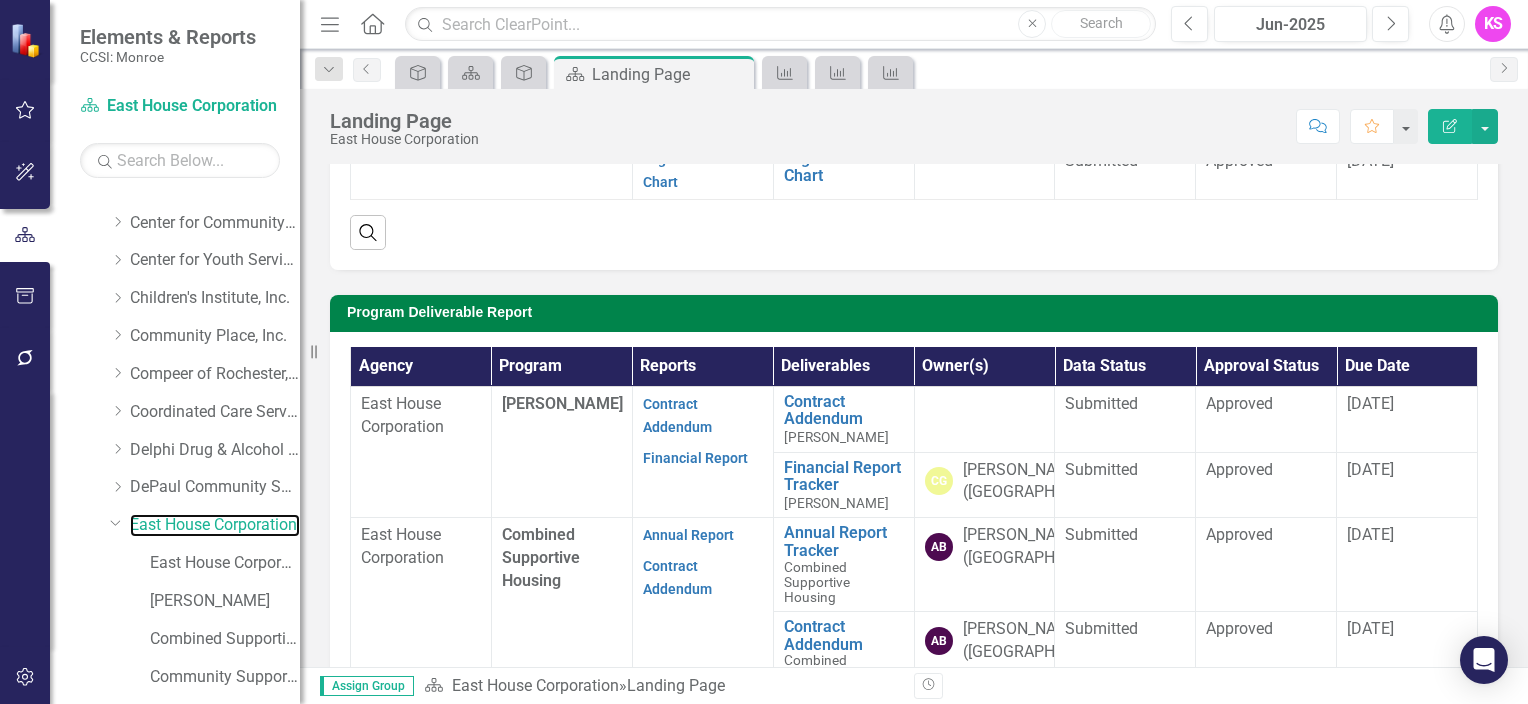 scroll, scrollTop: 400, scrollLeft: 0, axis: vertical 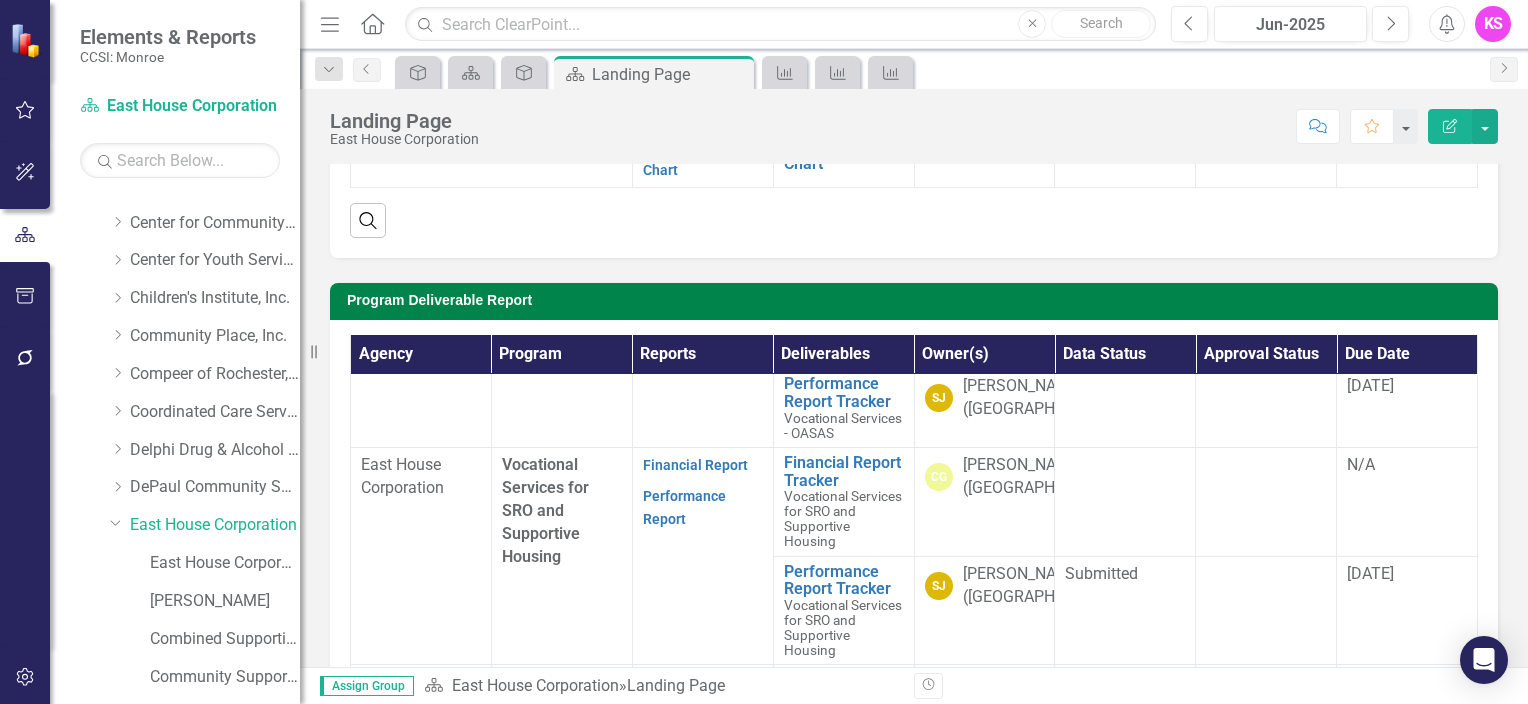click at bounding box center (1125, -133) 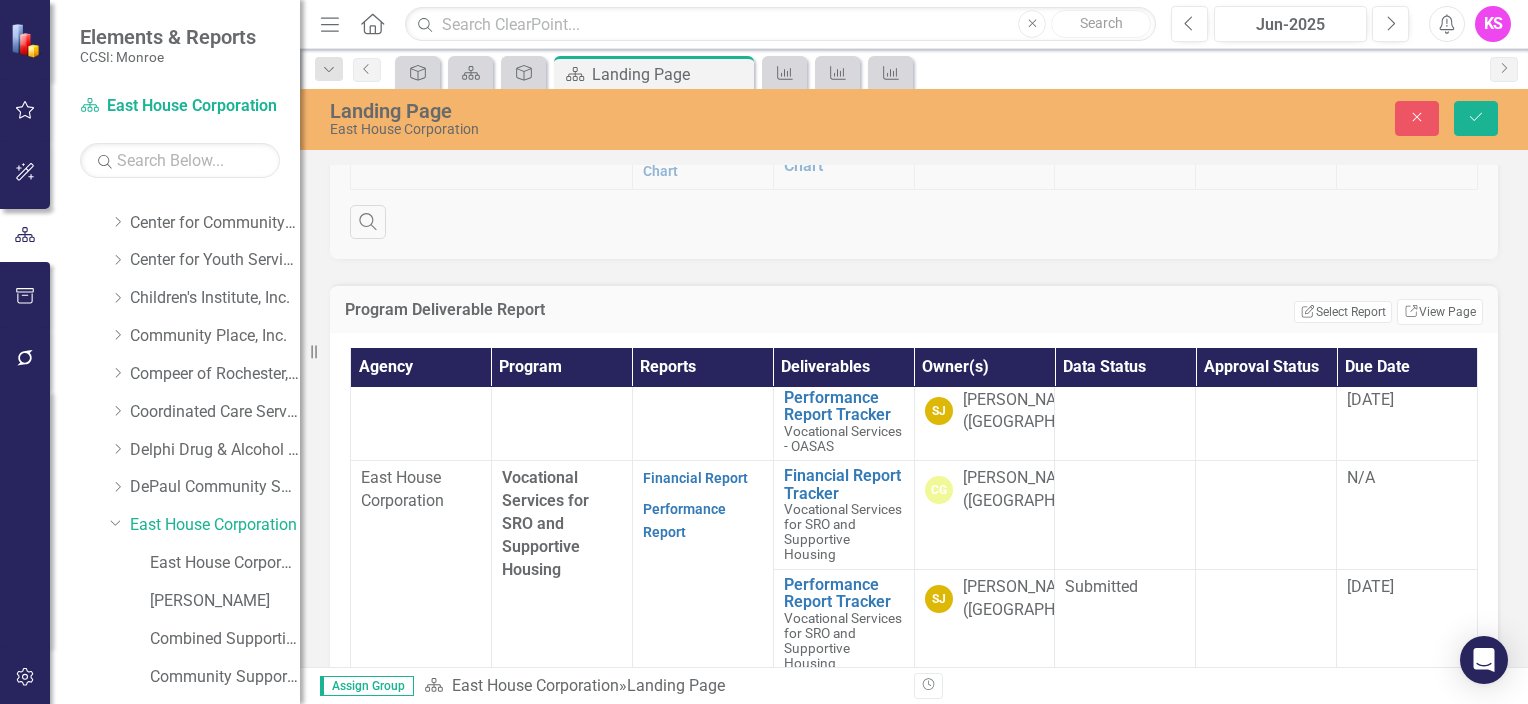 click on "Expand" 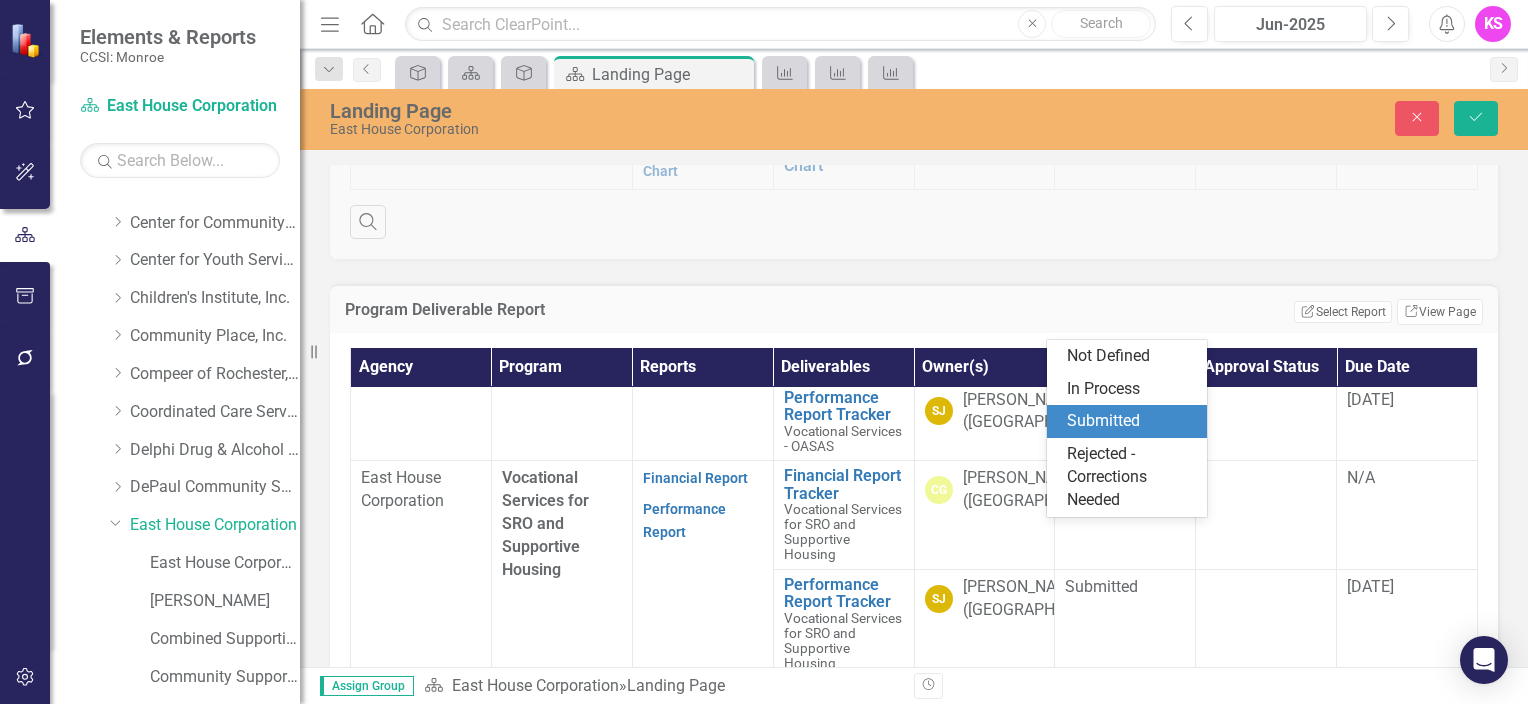 click on "Submitted" at bounding box center (1131, 421) 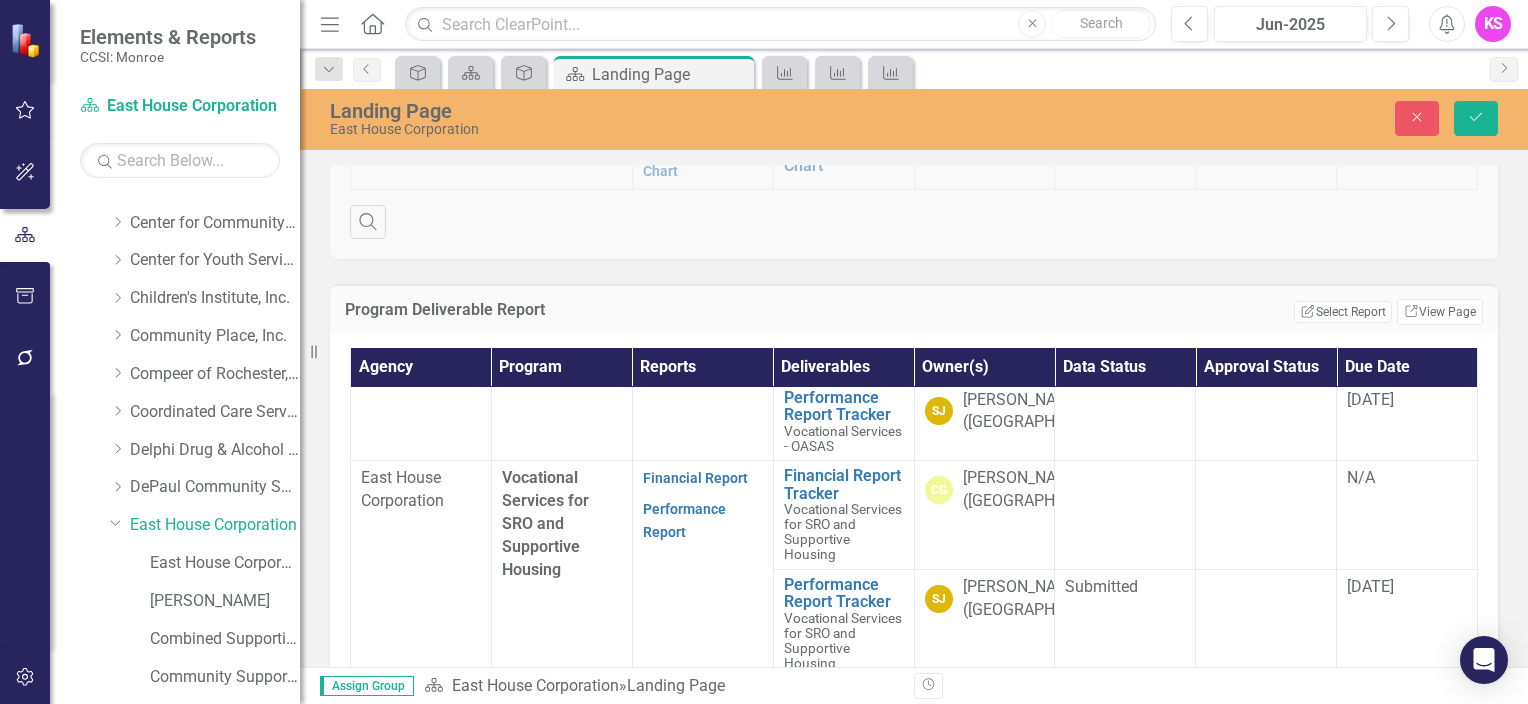 click at bounding box center (1266, -120) 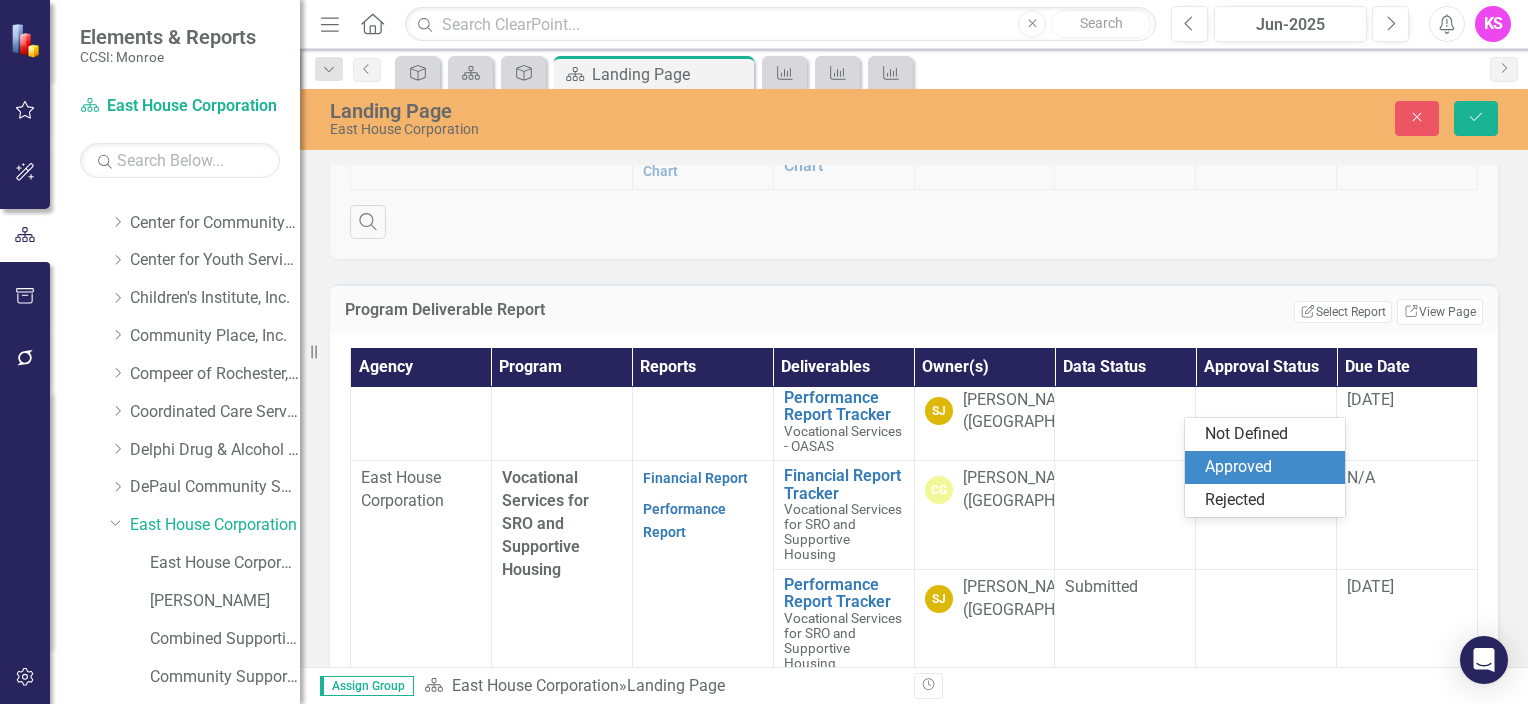 click on "Approved" at bounding box center [1269, 467] 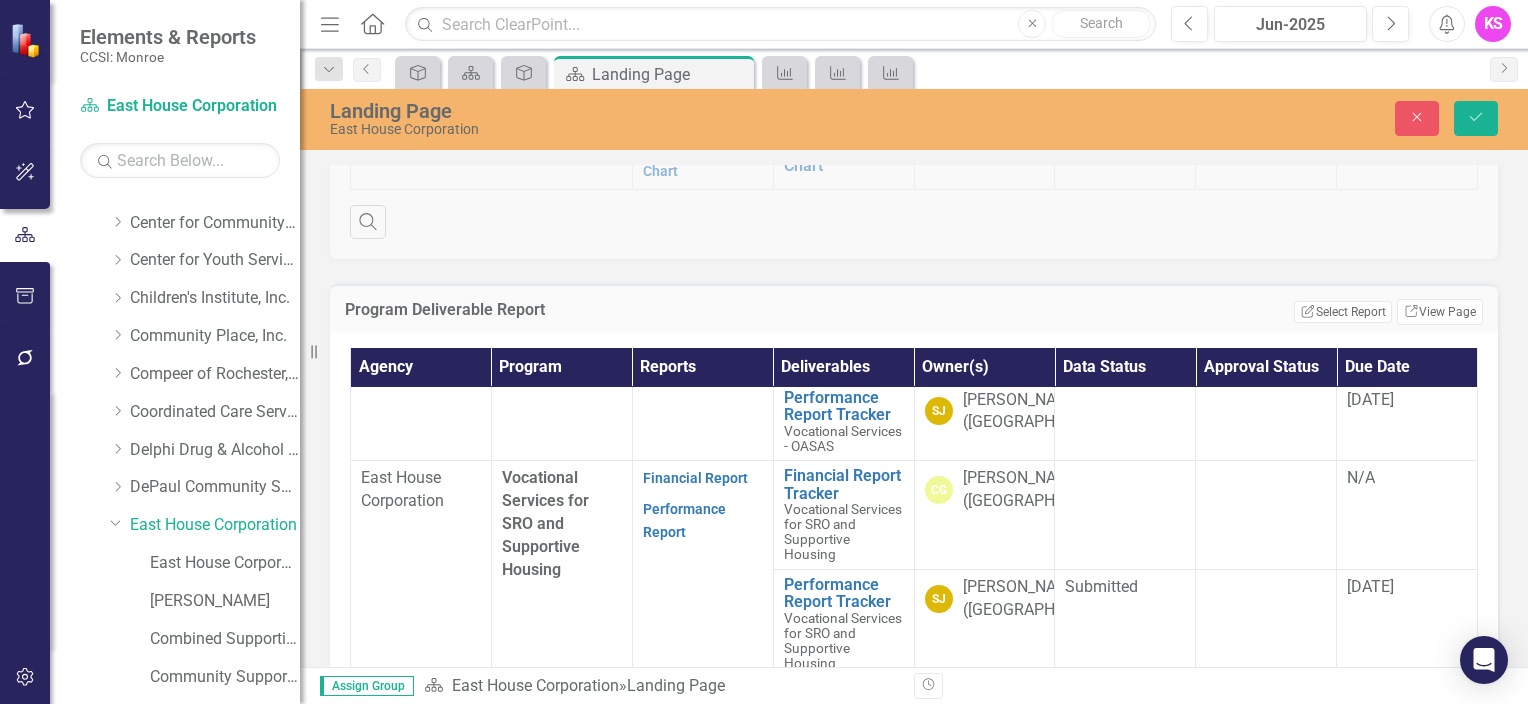 click on "[DATE]" at bounding box center [1407, -120] 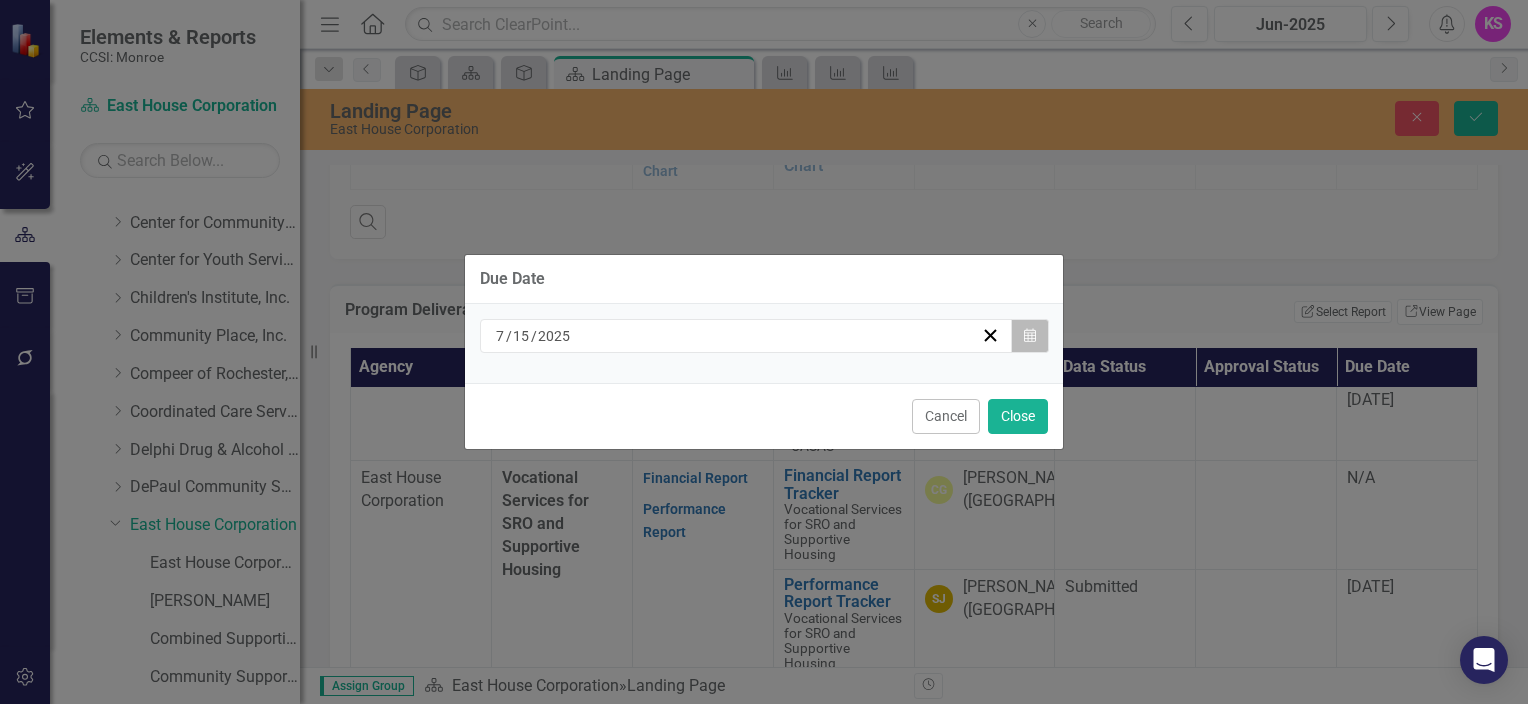 click 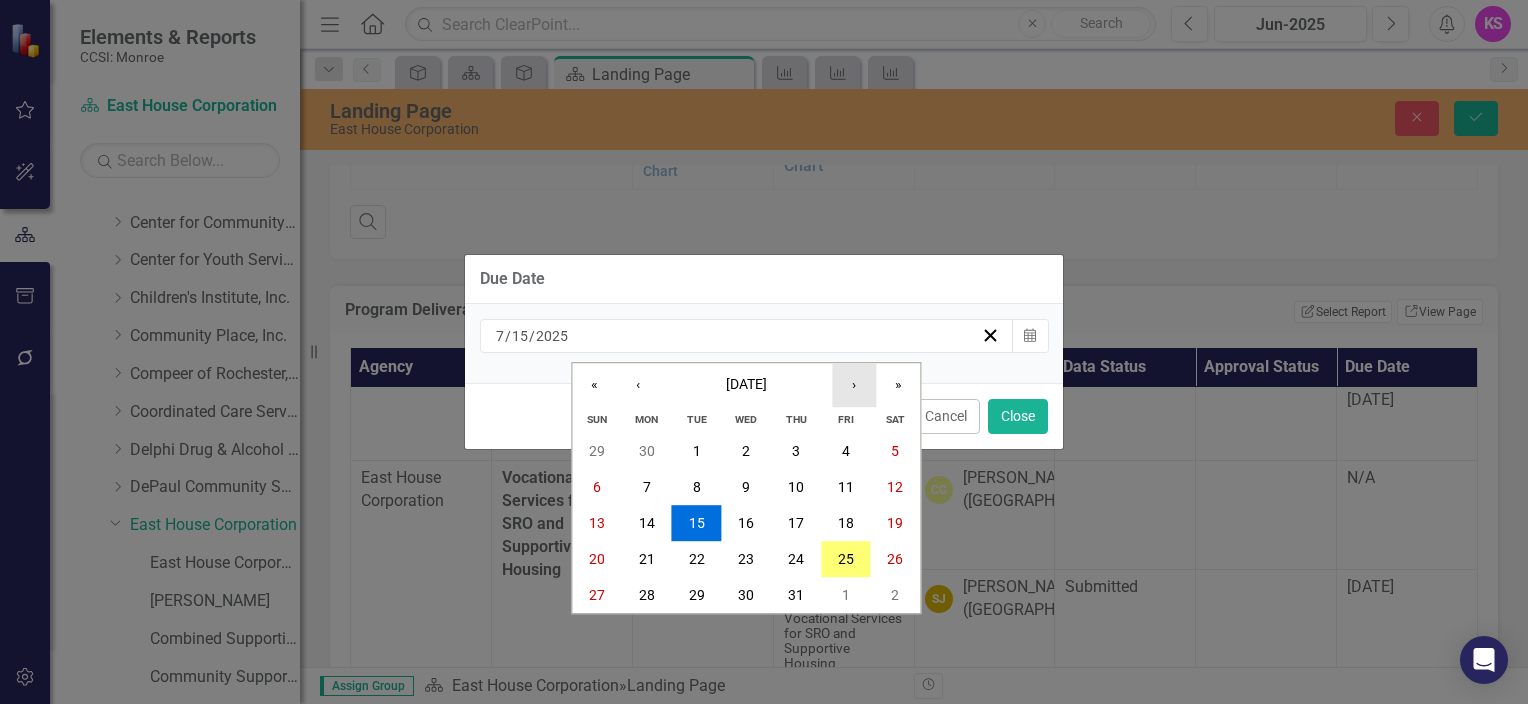 click on "›" at bounding box center (854, 385) 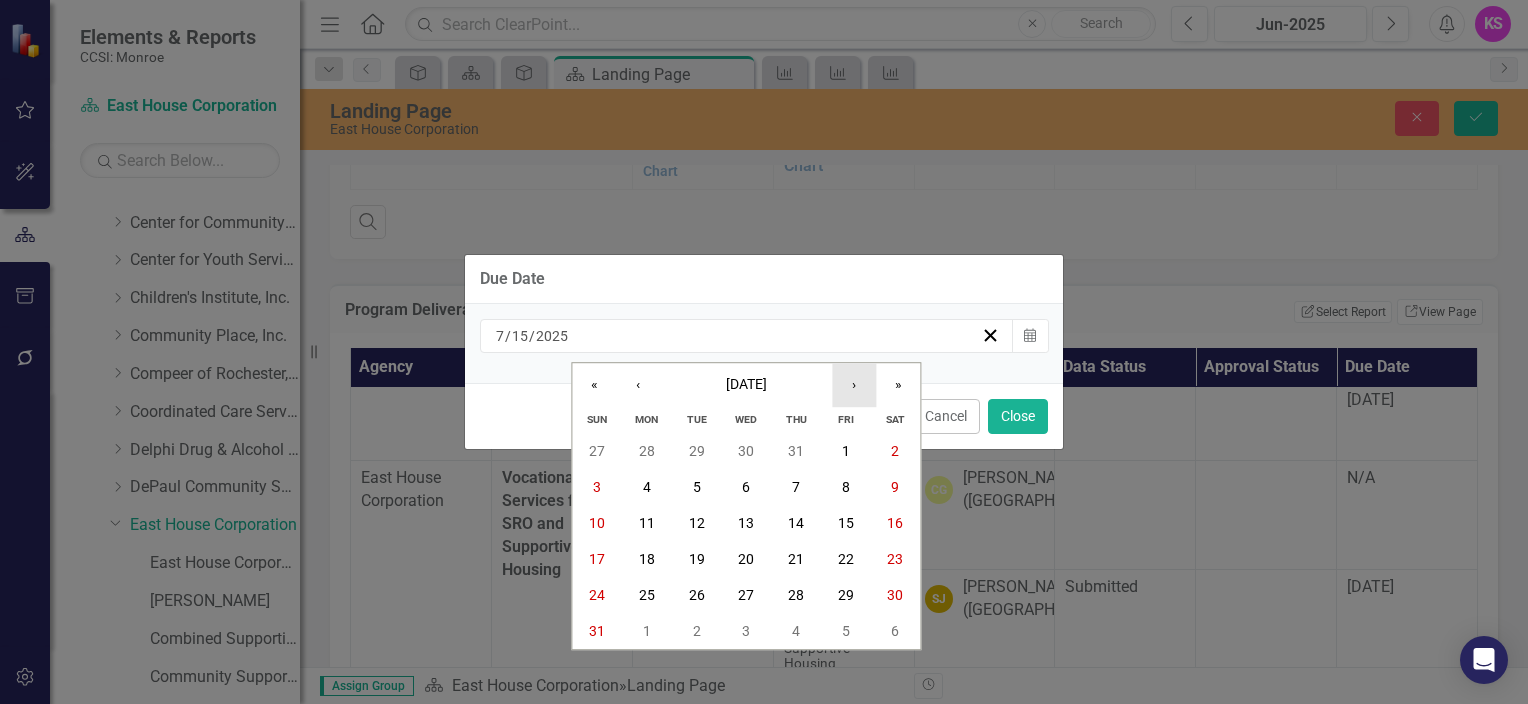 click on "›" at bounding box center [854, 385] 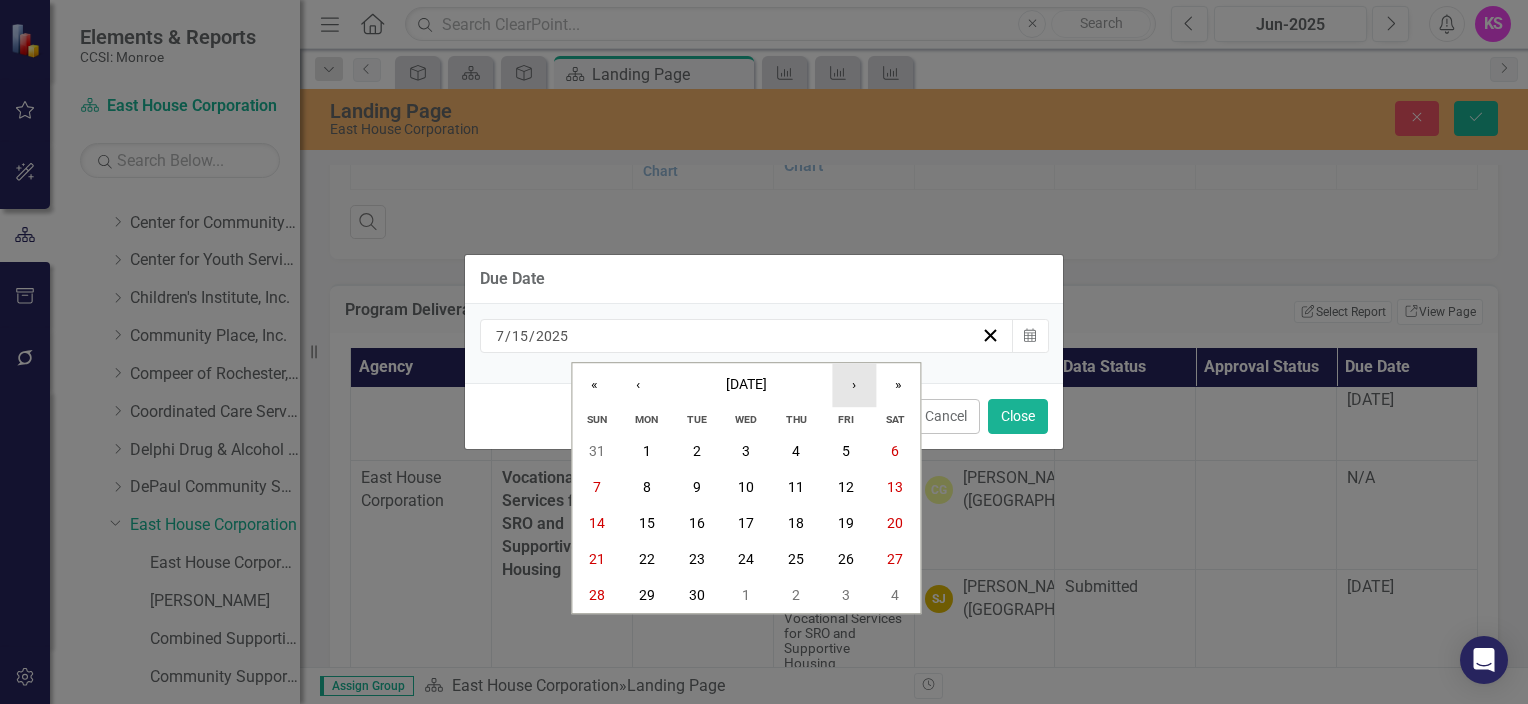 click on "›" at bounding box center (854, 385) 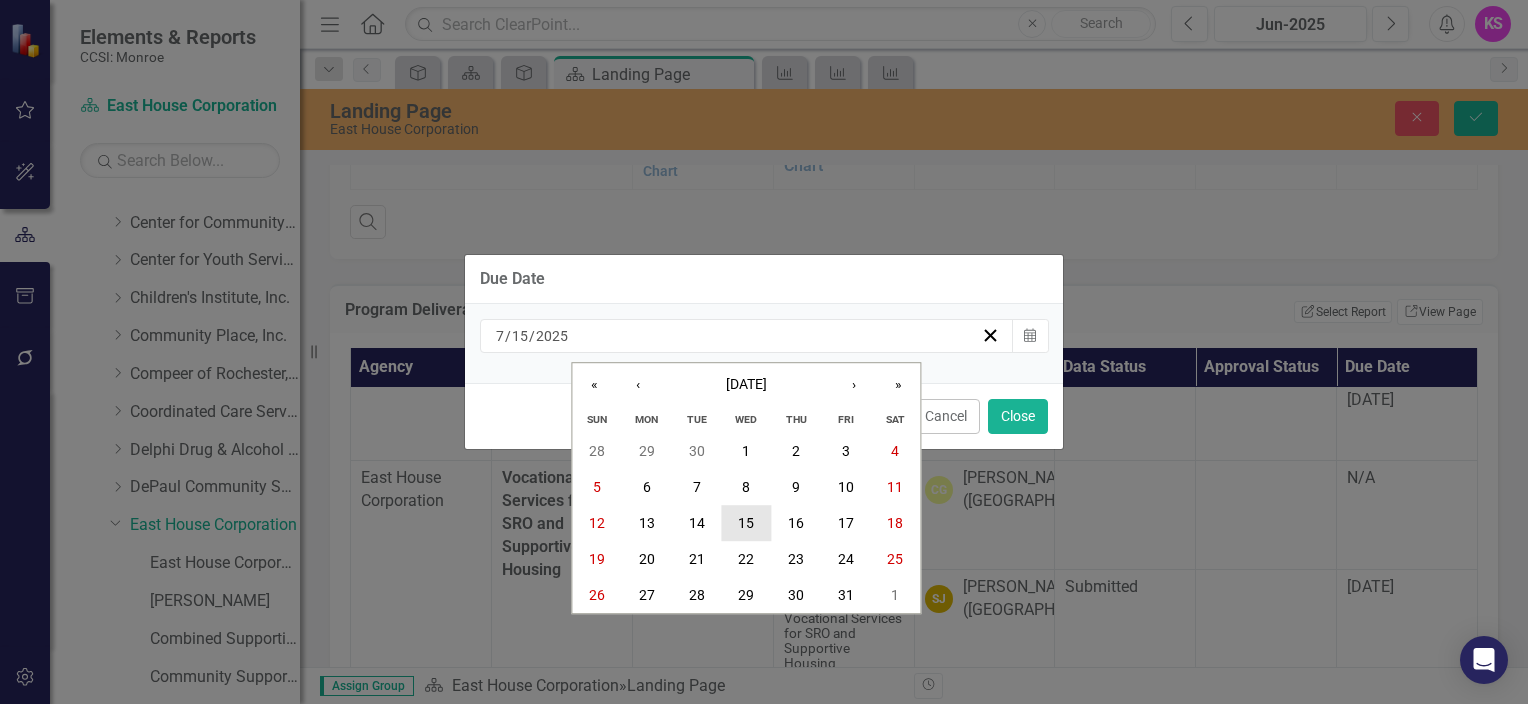 click on "15" at bounding box center (746, 524) 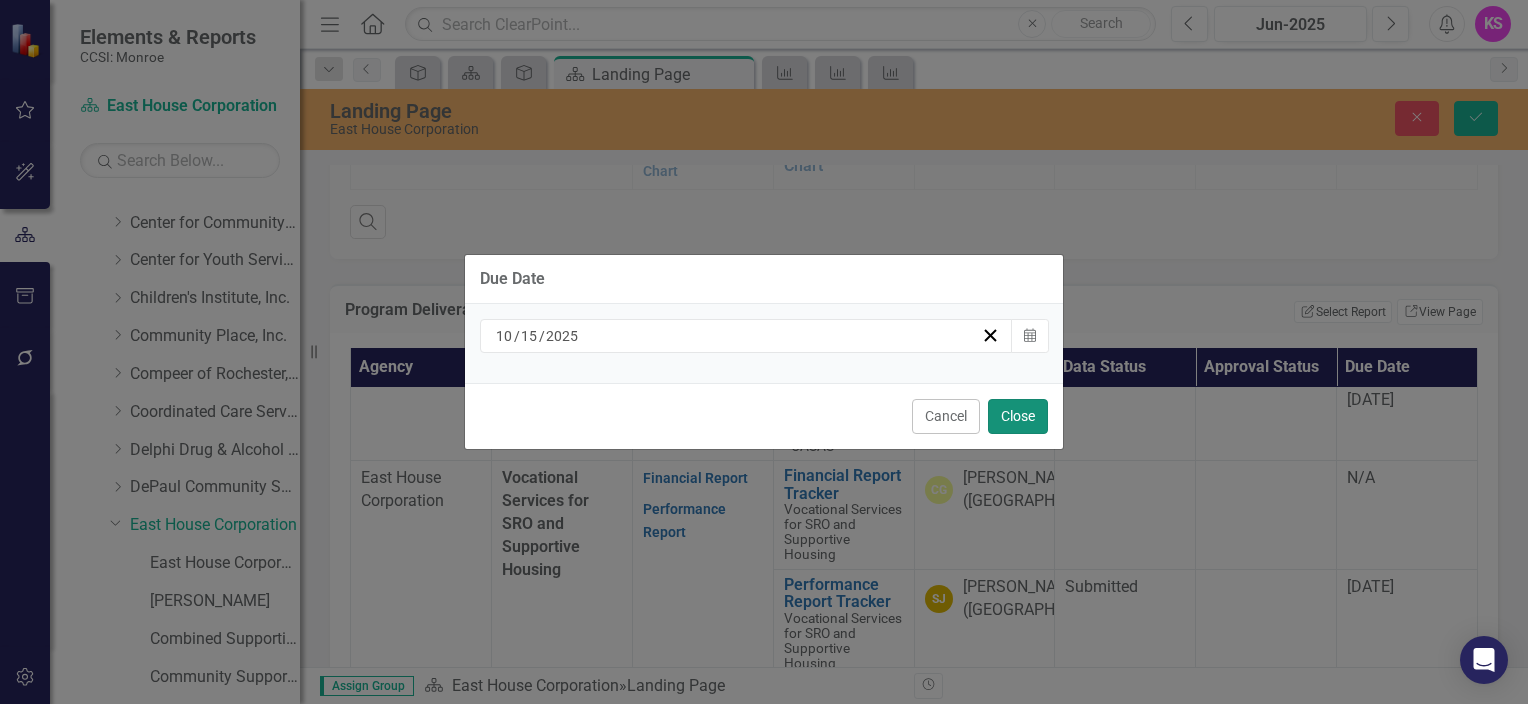 click on "Close" at bounding box center [1018, 416] 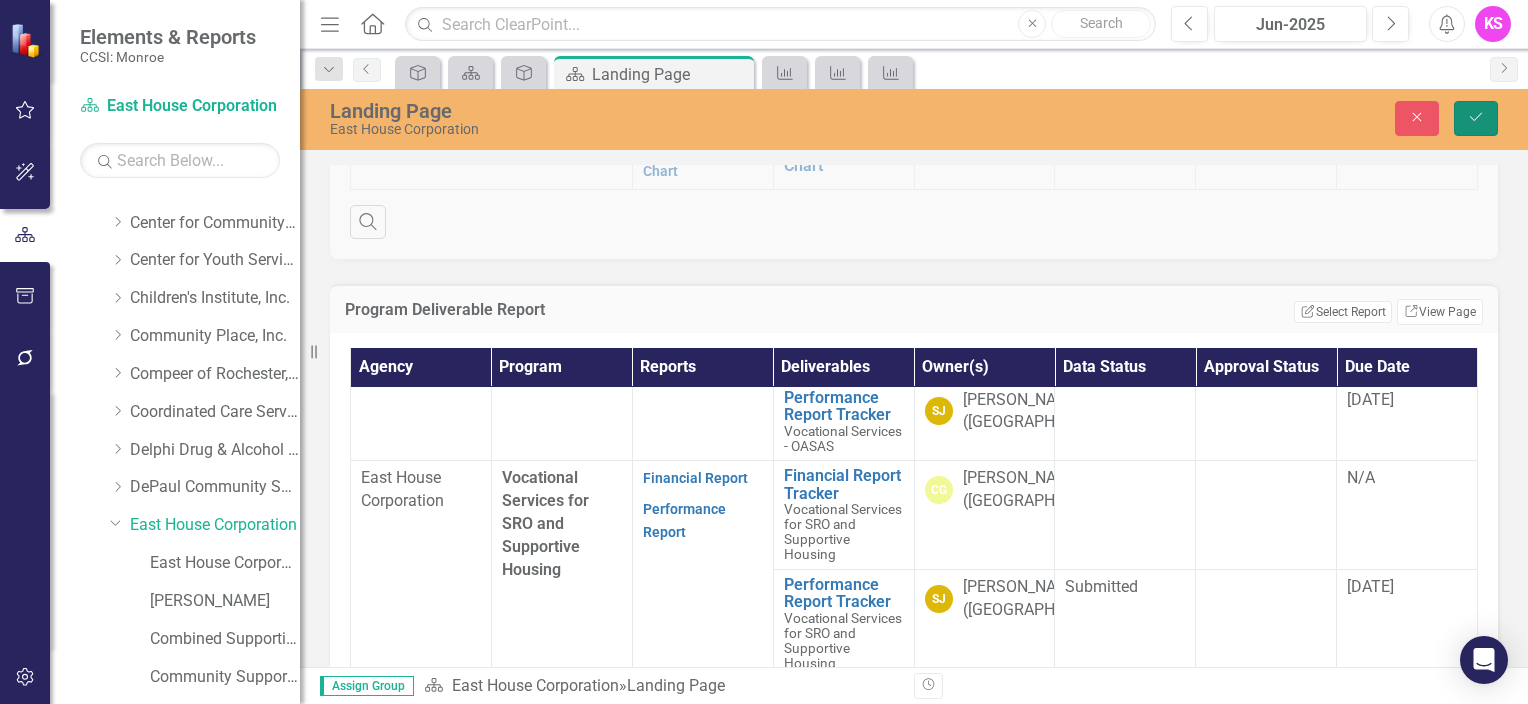 click on "Save" 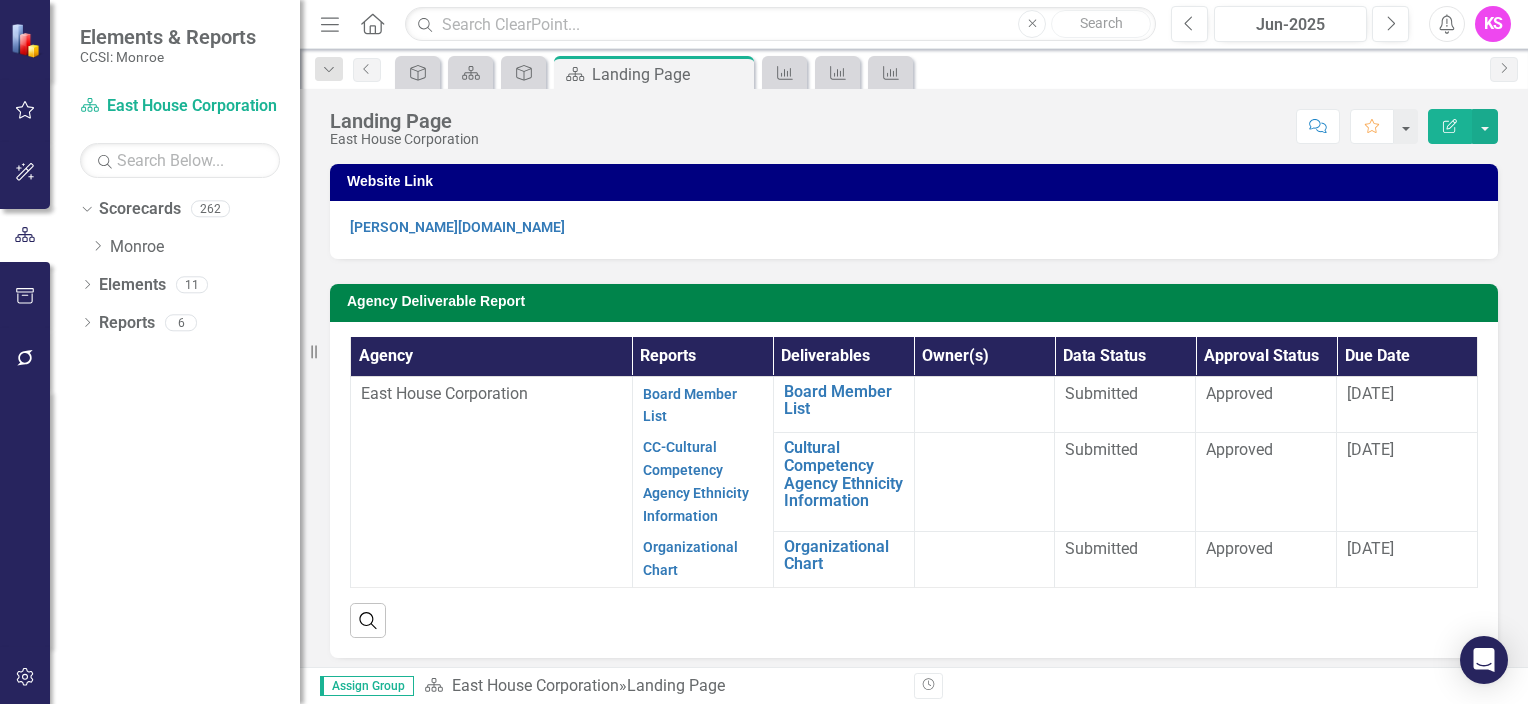 scroll, scrollTop: 0, scrollLeft: 0, axis: both 